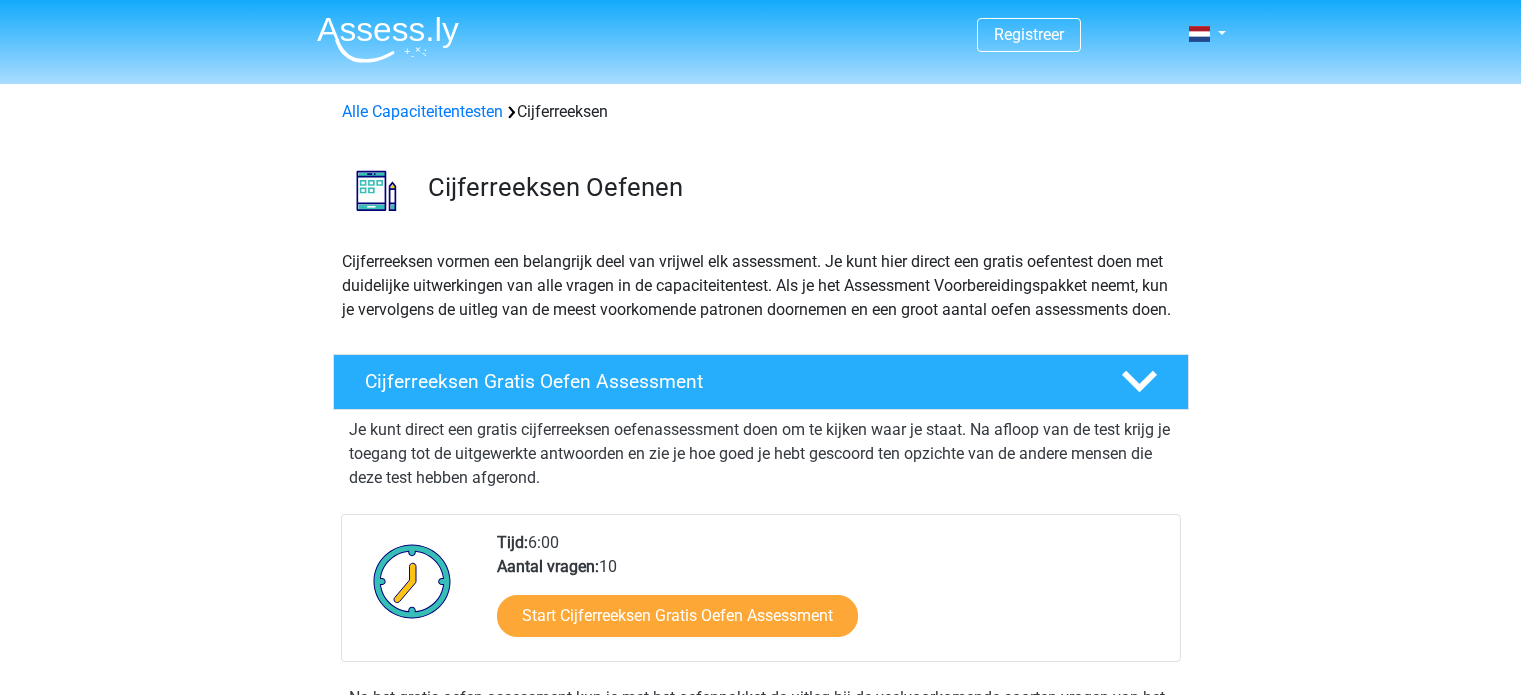 scroll, scrollTop: 400, scrollLeft: 0, axis: vertical 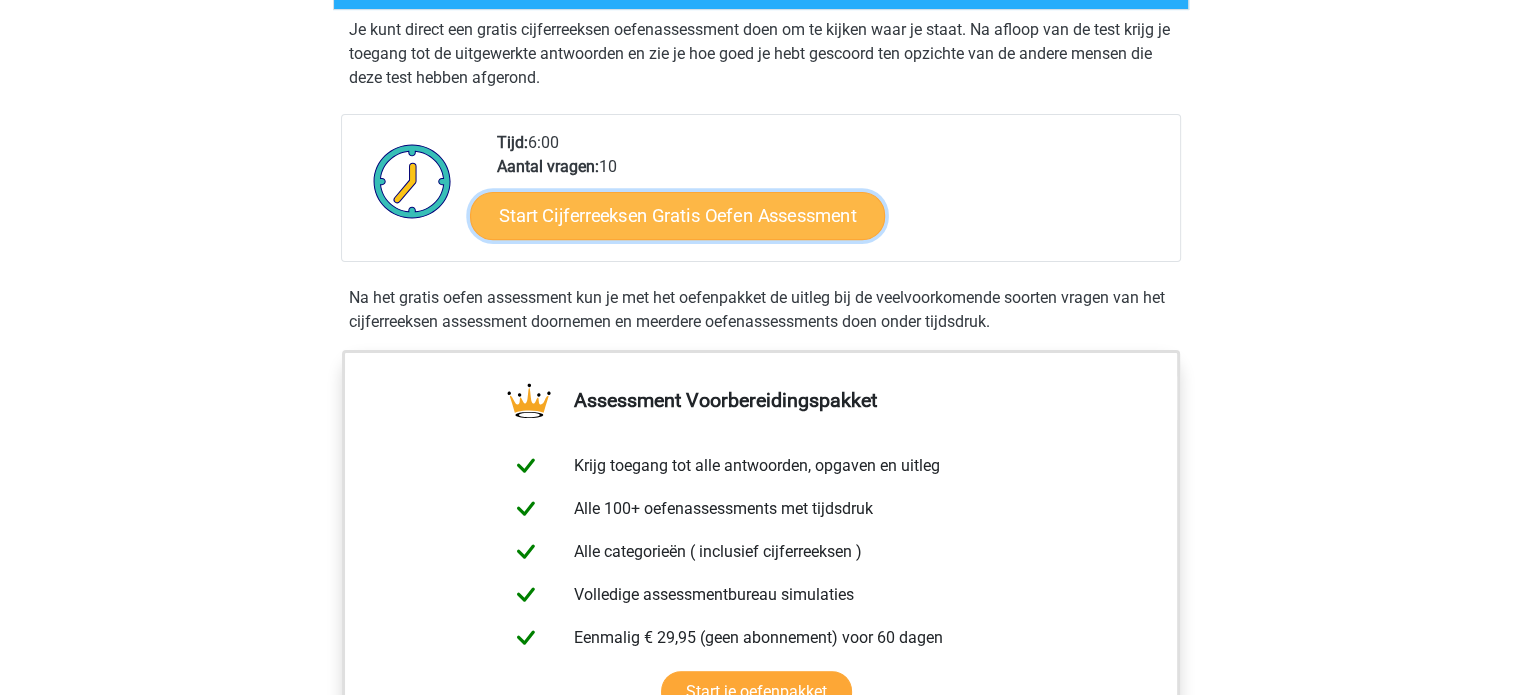 click on "Start Cijferreeksen
Gratis Oefen Assessment" at bounding box center (677, 215) 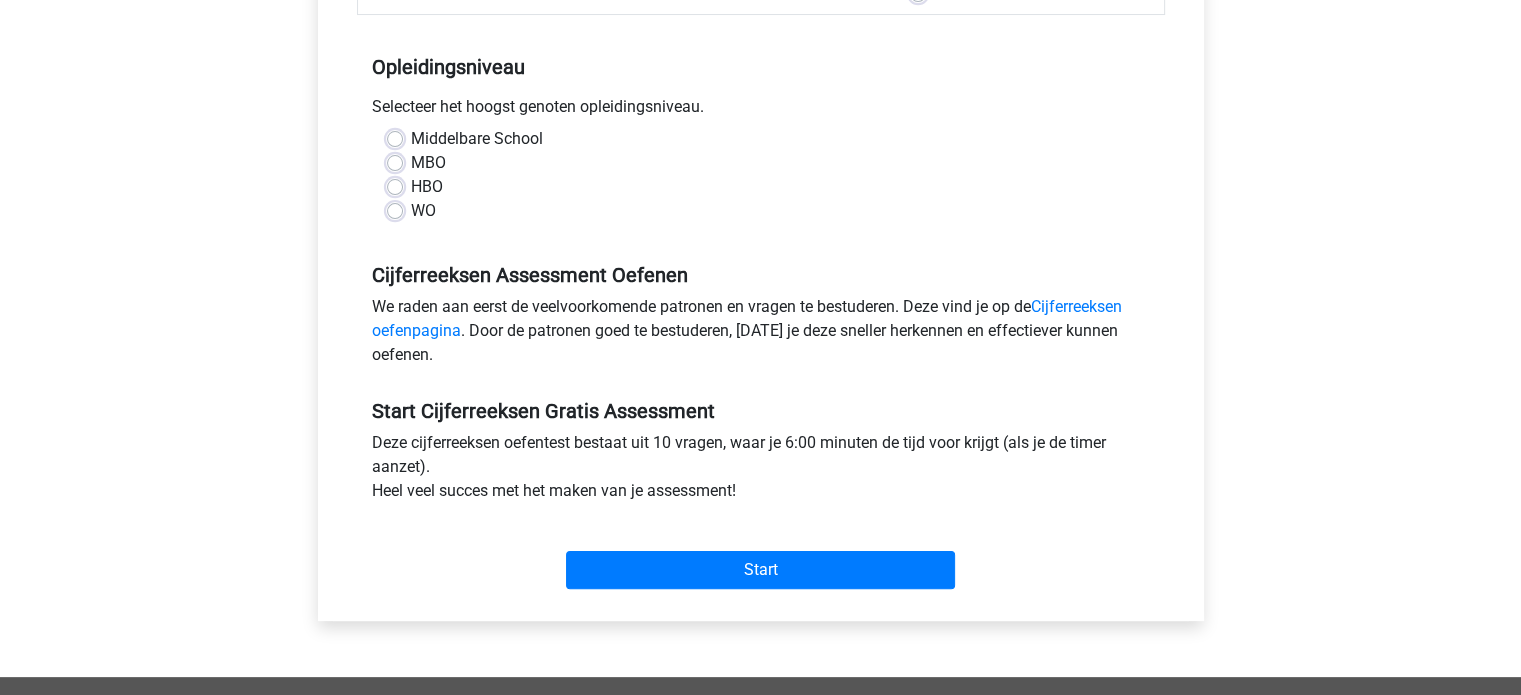 scroll, scrollTop: 400, scrollLeft: 0, axis: vertical 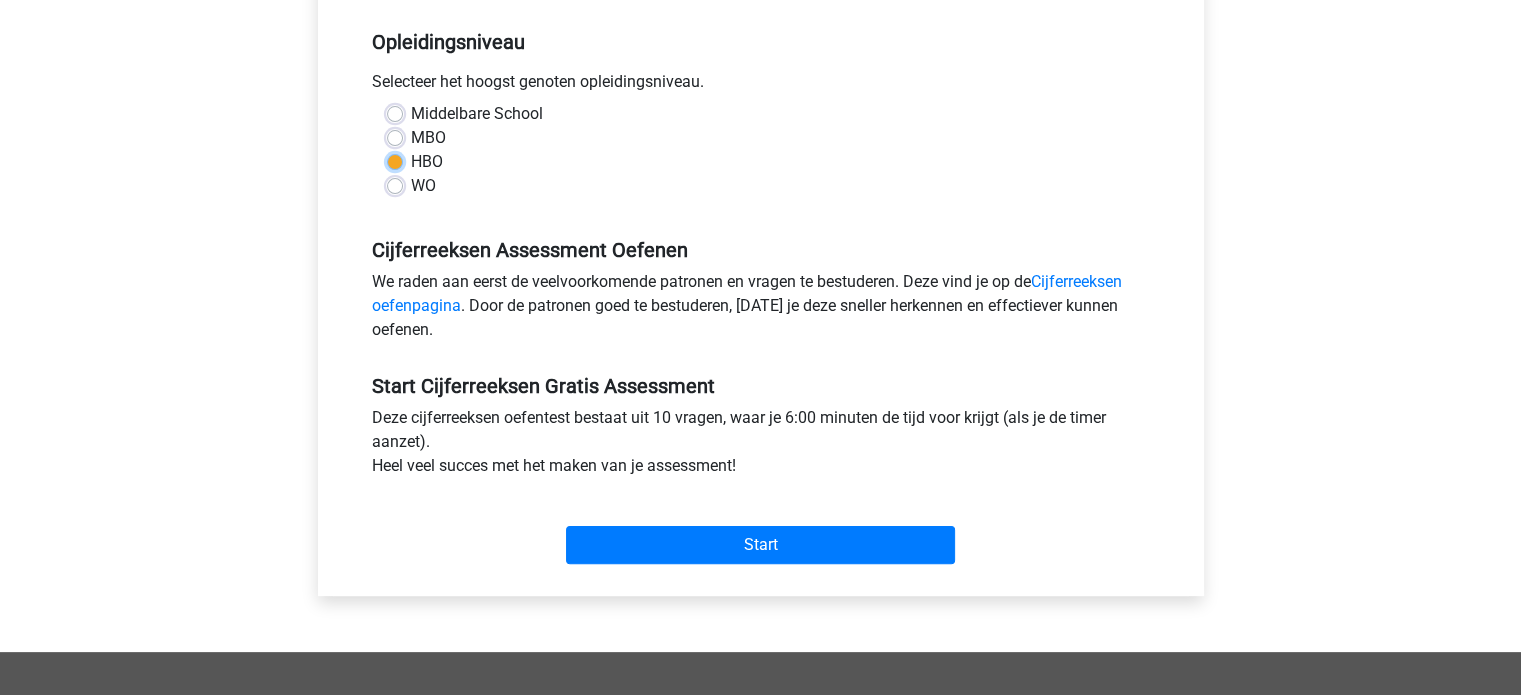 click on "HBO" at bounding box center [395, 160] 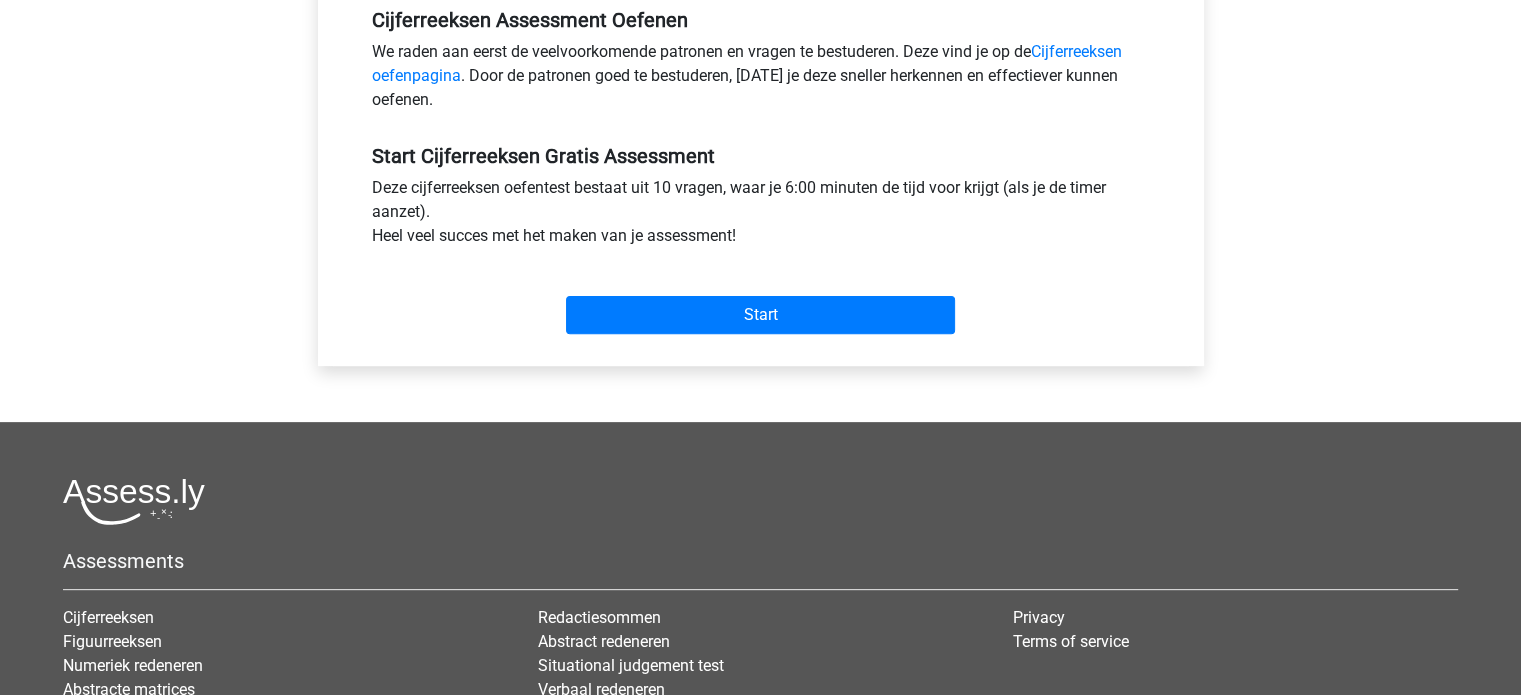 scroll, scrollTop: 700, scrollLeft: 0, axis: vertical 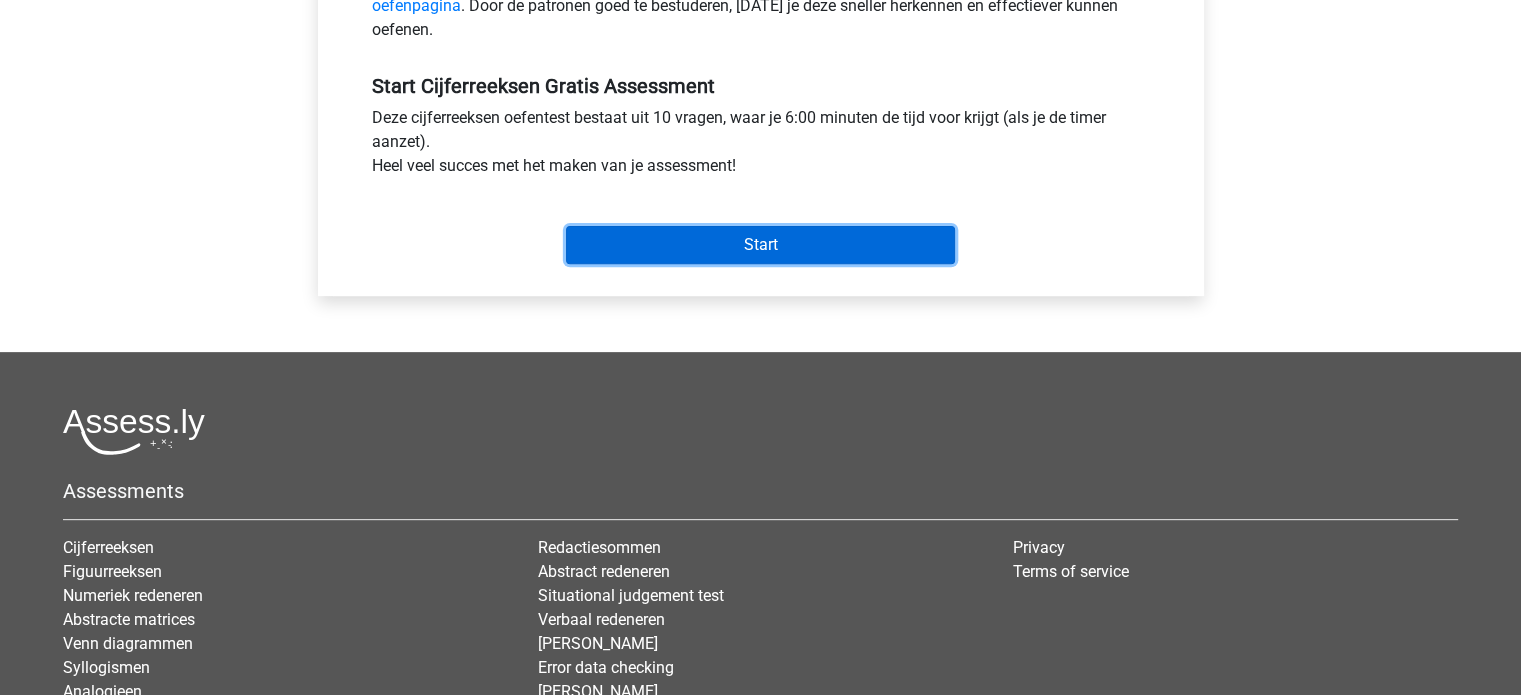 click on "Start" at bounding box center [760, 245] 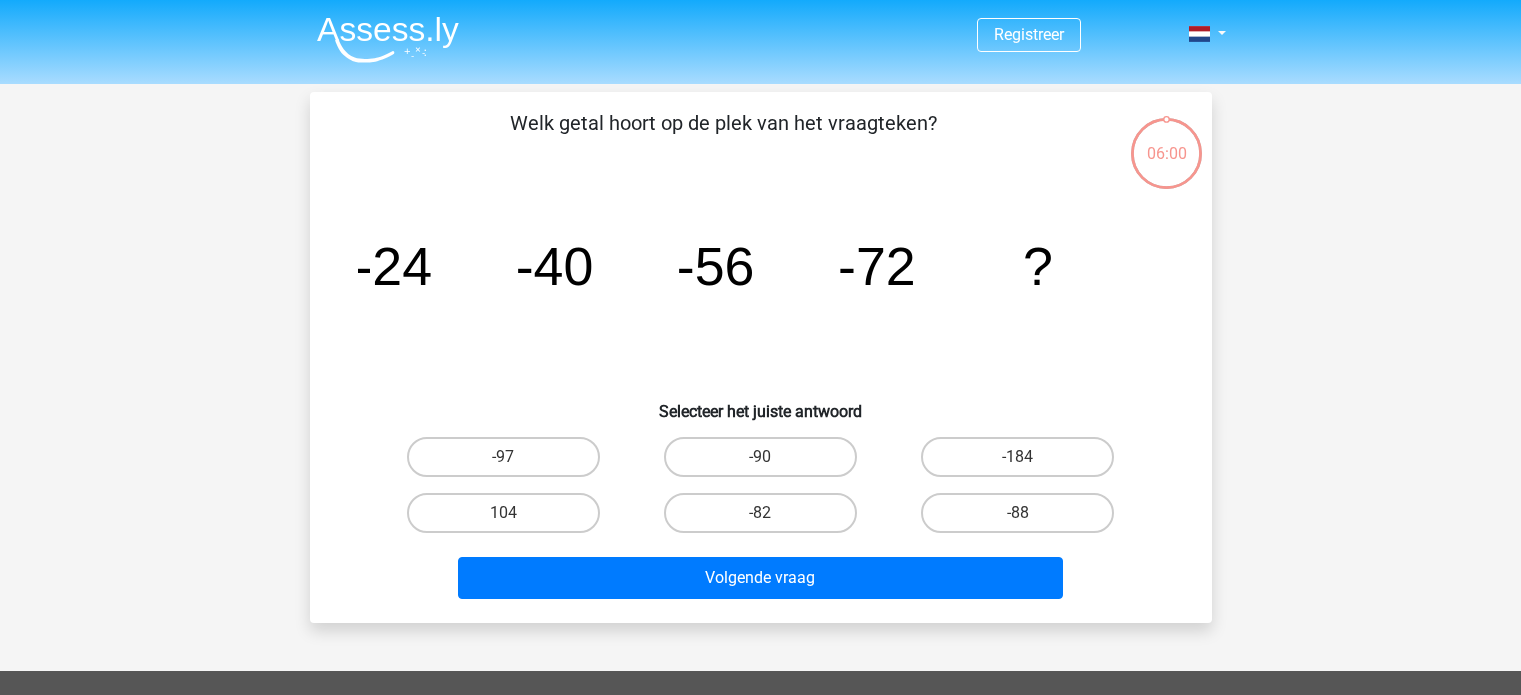 scroll, scrollTop: 0, scrollLeft: 0, axis: both 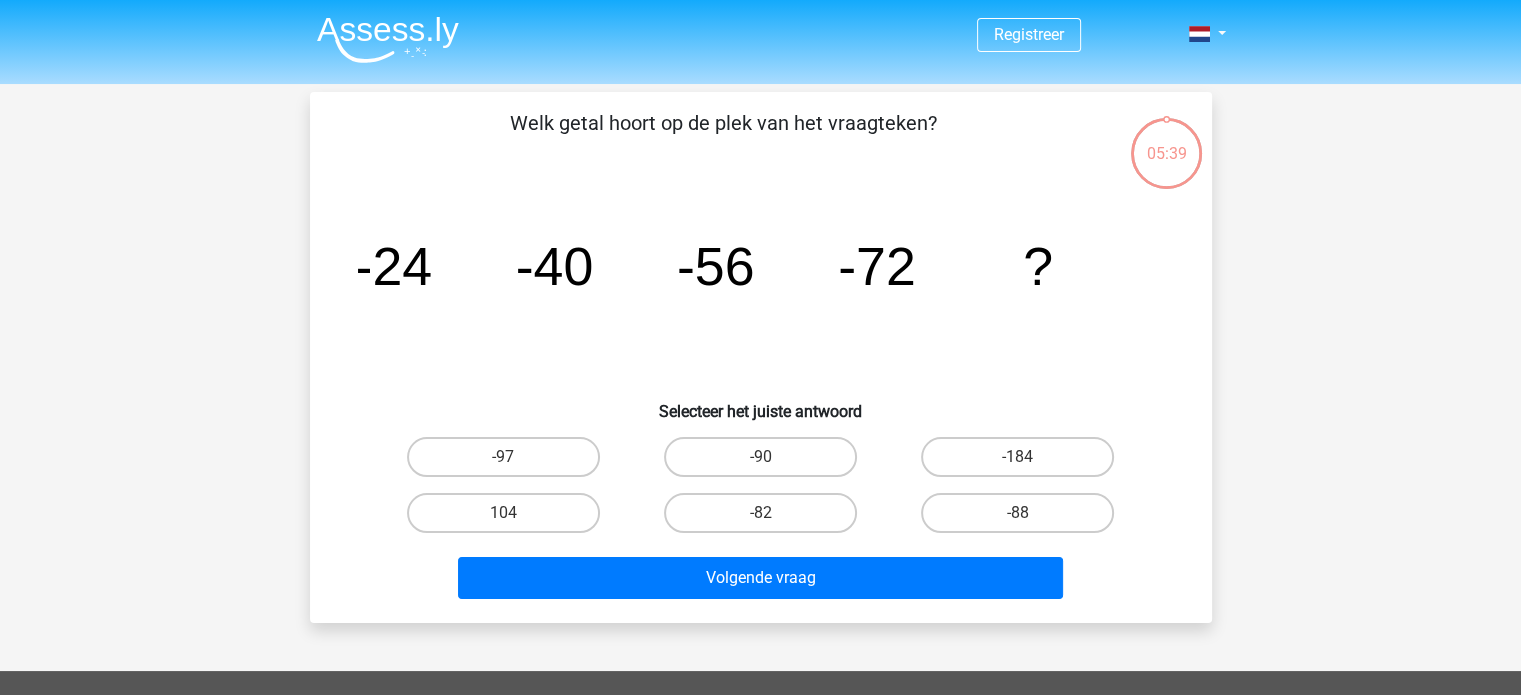 click on "-88" at bounding box center [1024, 519] 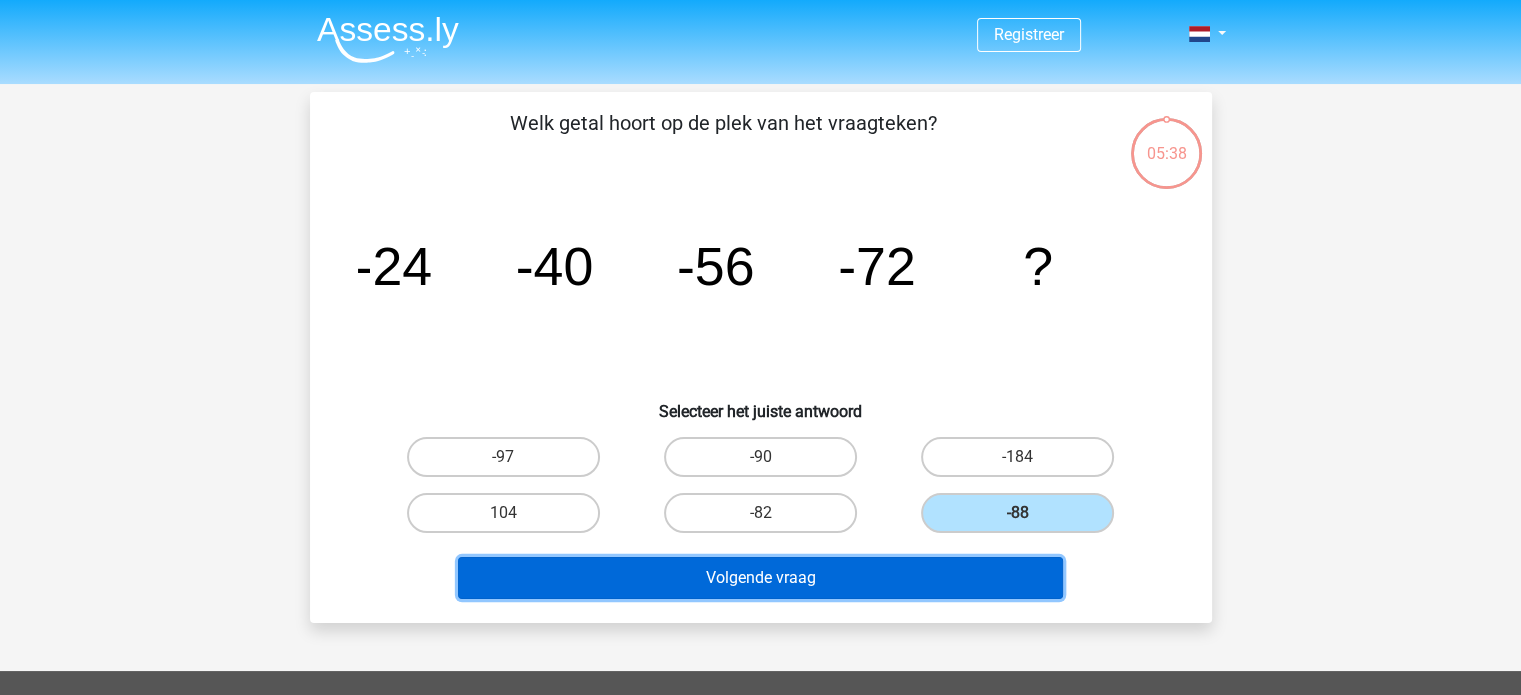 click on "Volgende vraag" at bounding box center [760, 578] 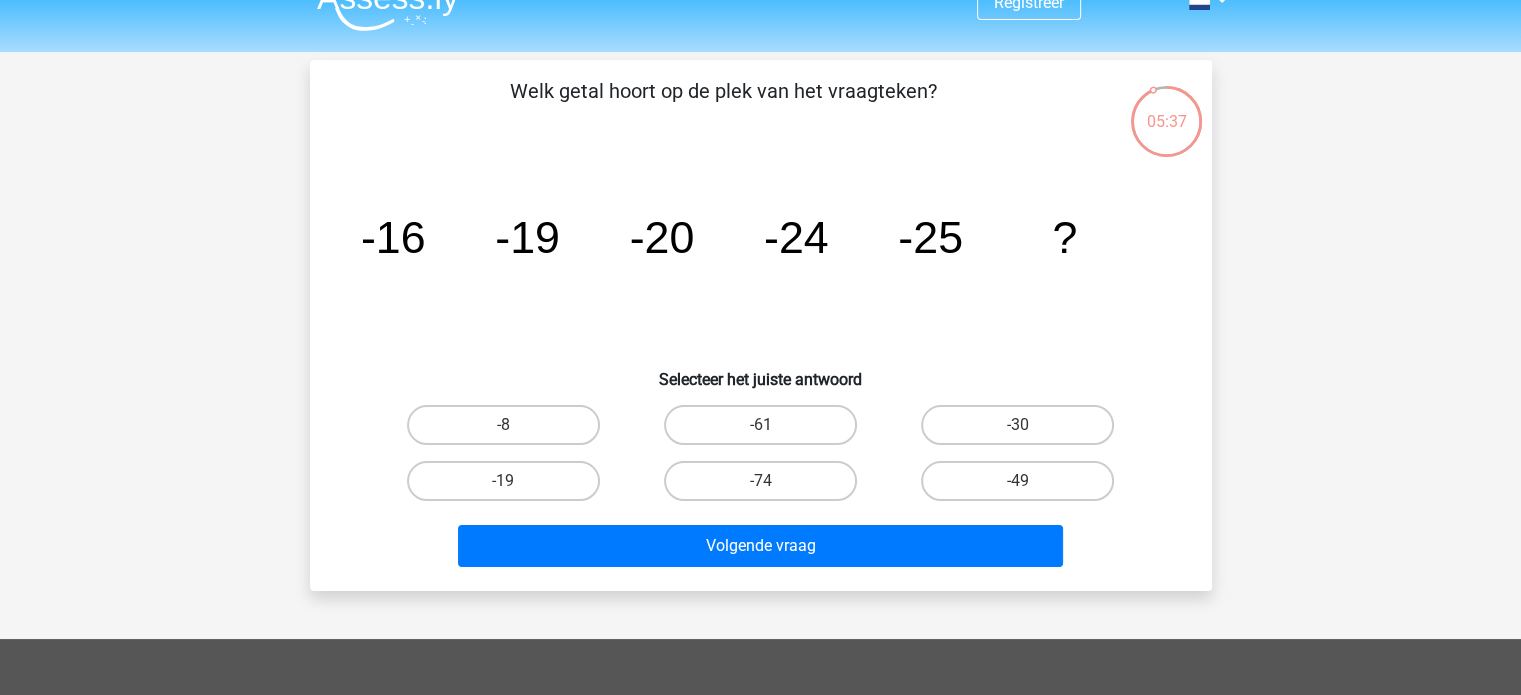 scroll, scrollTop: 0, scrollLeft: 0, axis: both 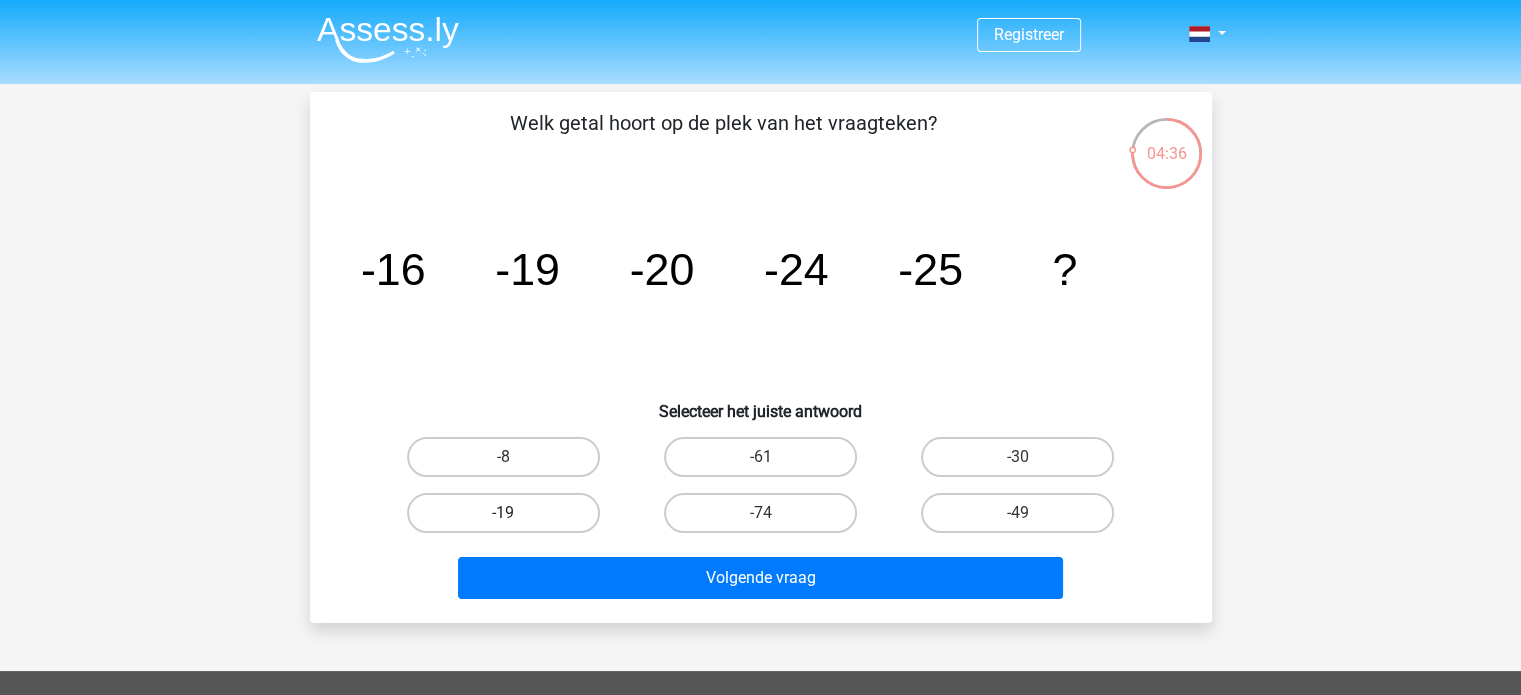 click on "-19" at bounding box center [503, 513] 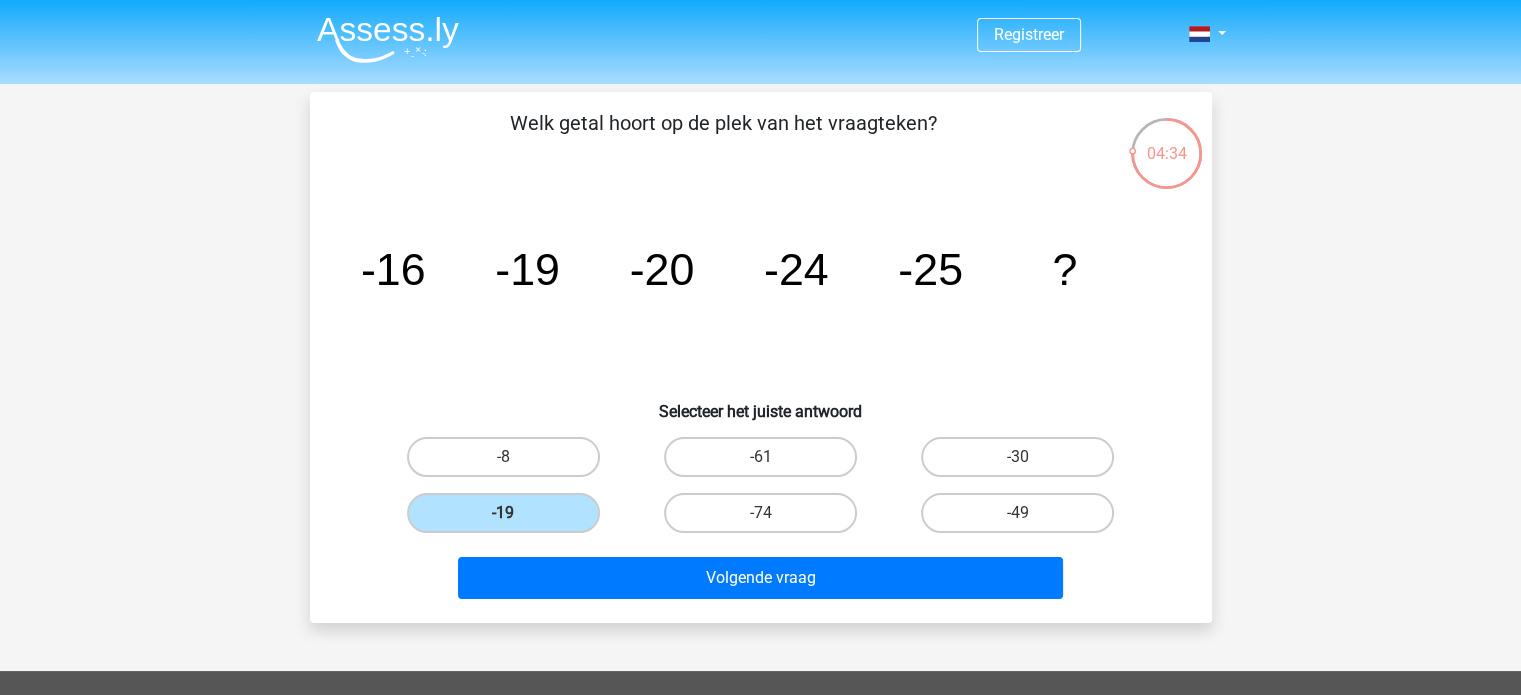 click on "Volgende vraag" at bounding box center [761, 582] 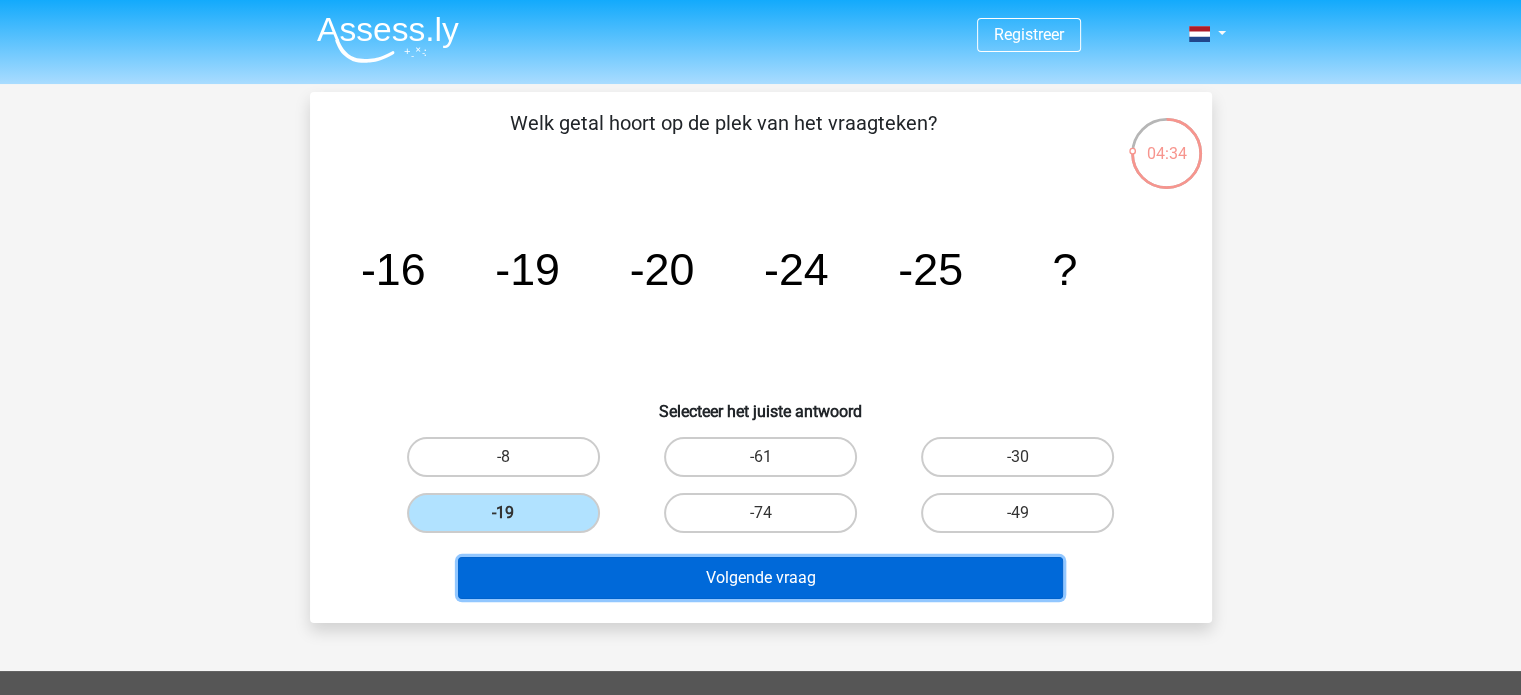 click on "Volgende vraag" at bounding box center (760, 578) 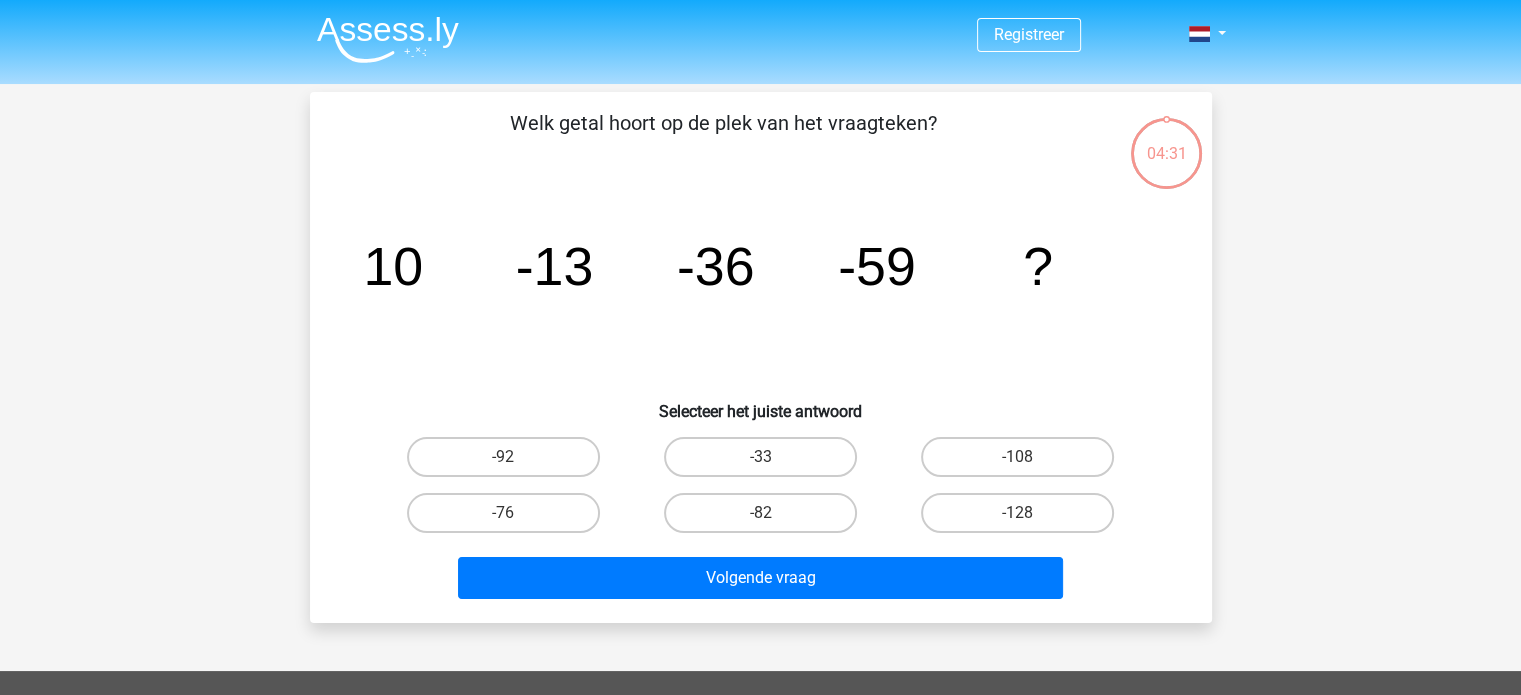 scroll, scrollTop: 92, scrollLeft: 0, axis: vertical 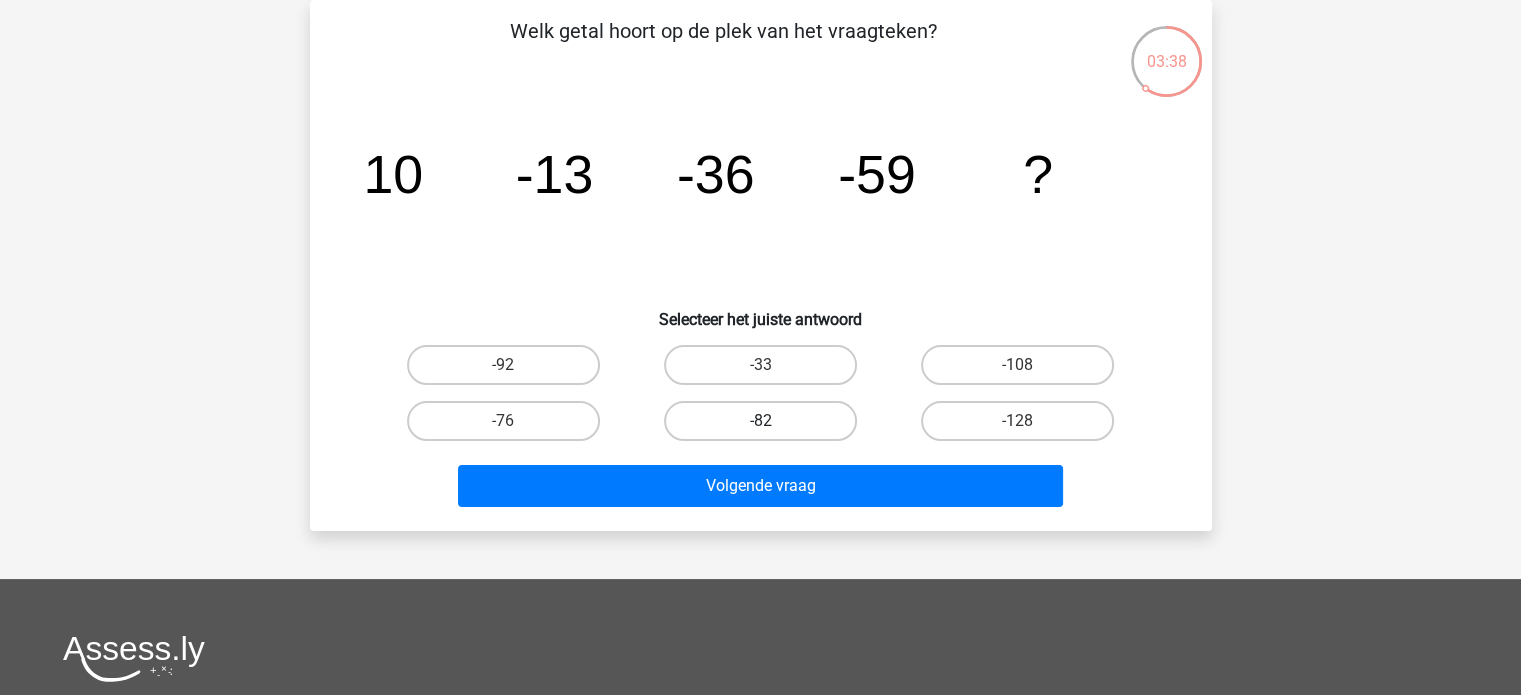 click on "-82" at bounding box center [760, 421] 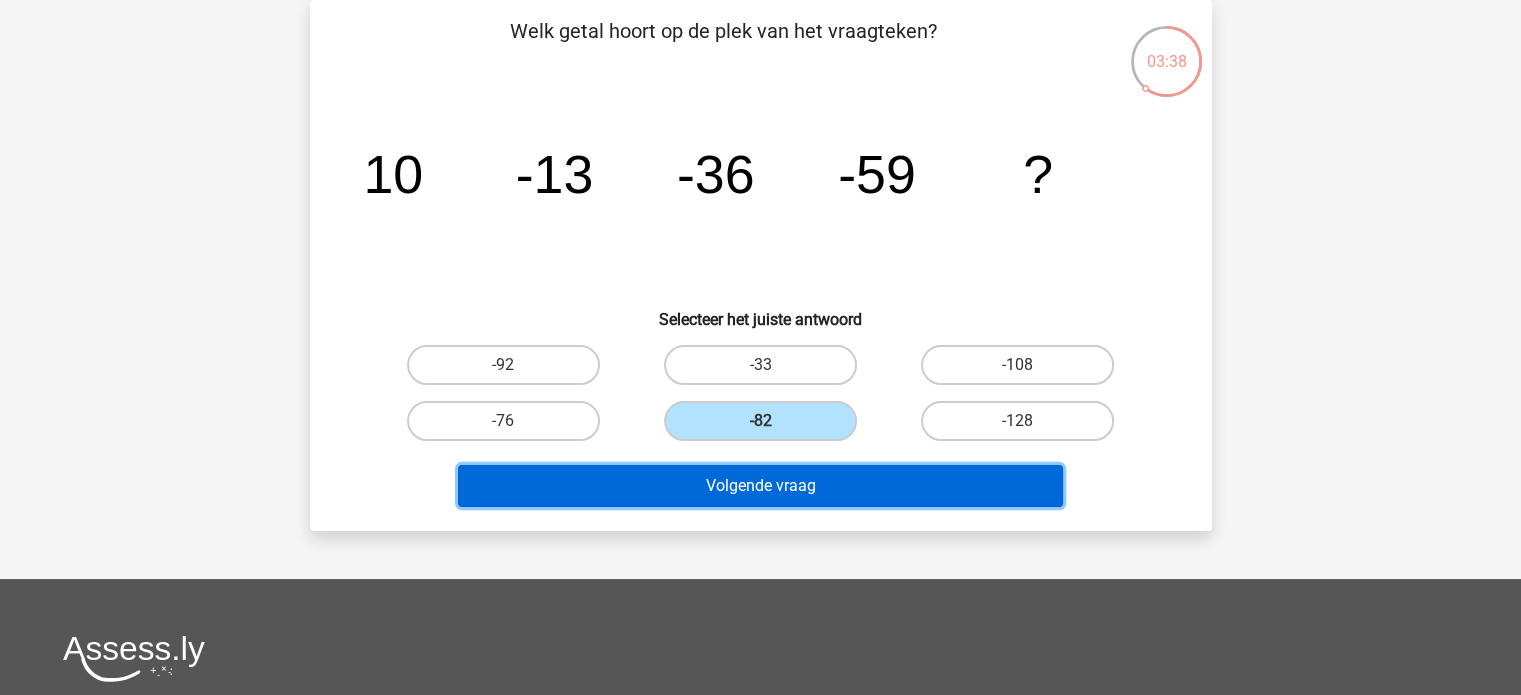 click on "Volgende vraag" at bounding box center (760, 486) 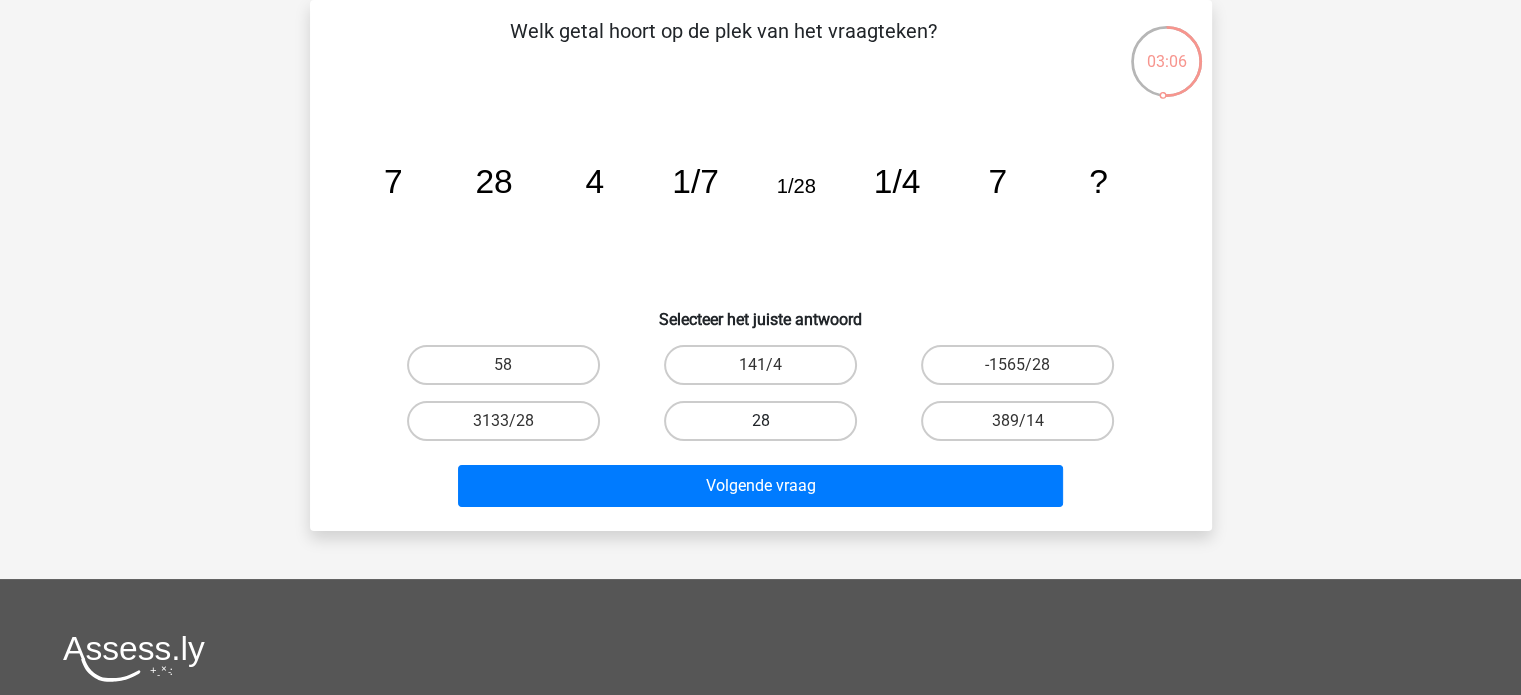 click on "28" at bounding box center (760, 421) 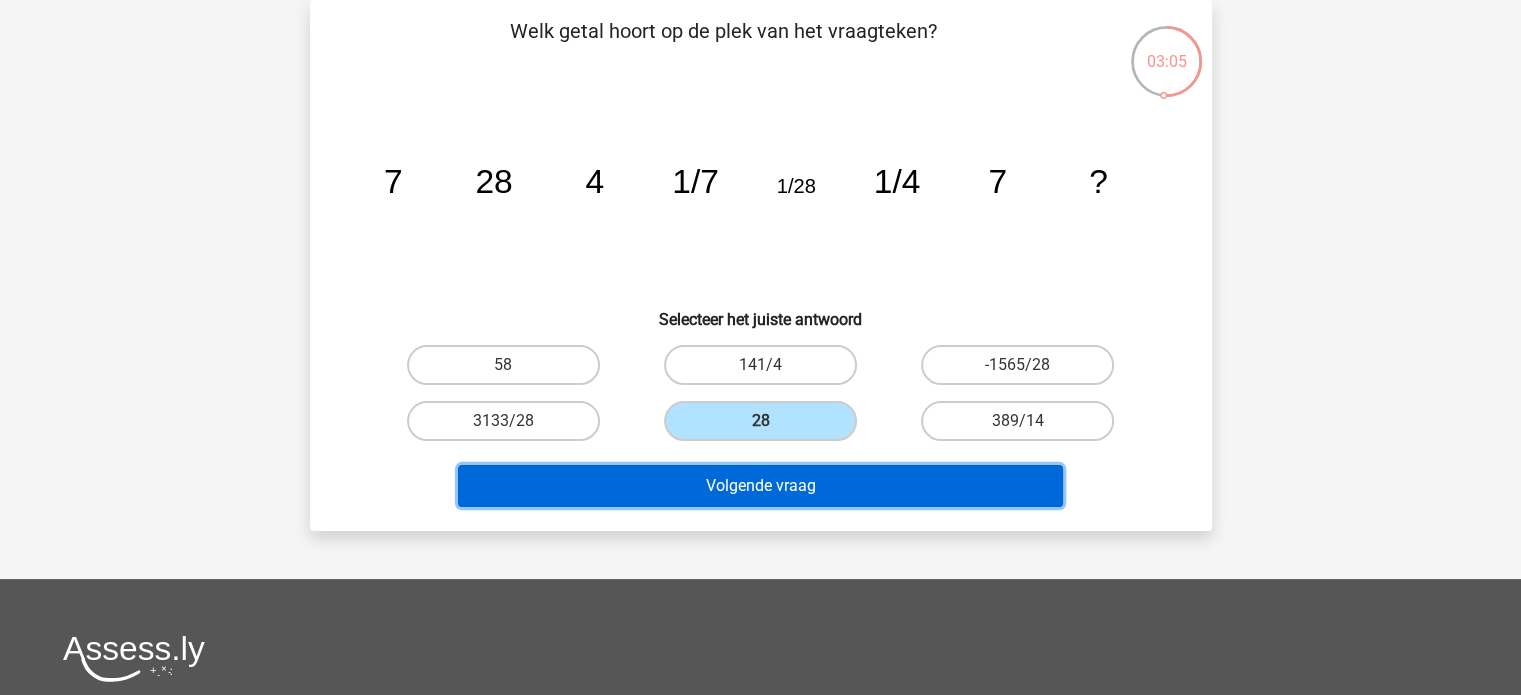 click on "Volgende vraag" at bounding box center (760, 486) 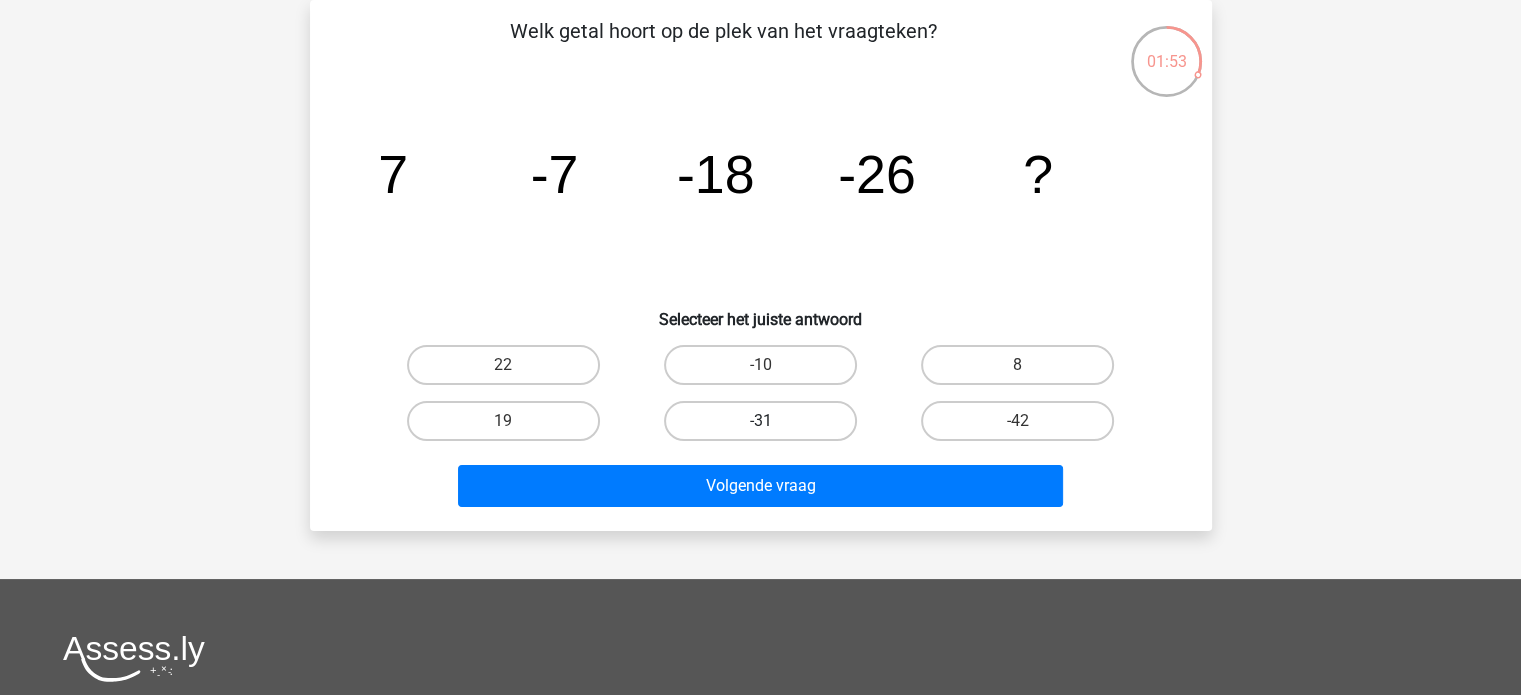 click on "-31" at bounding box center [760, 421] 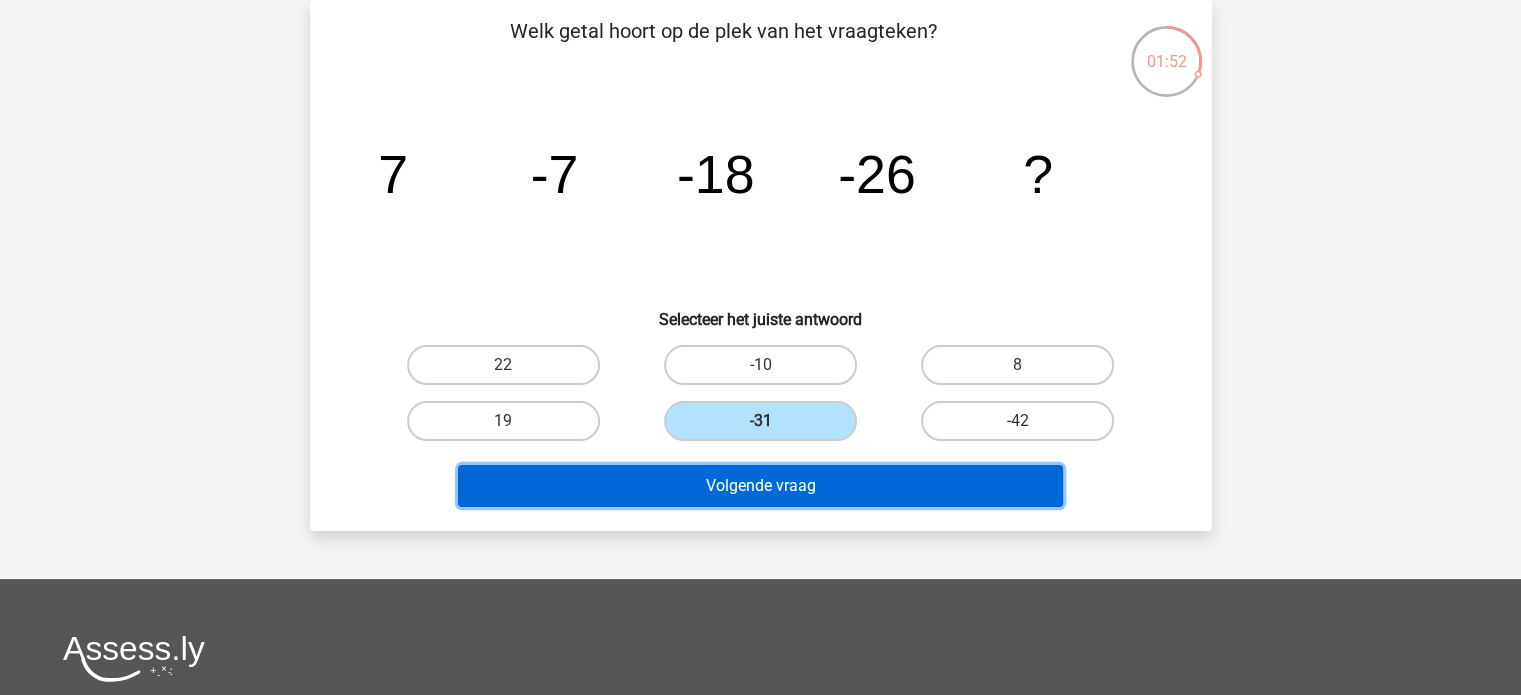 click on "Volgende vraag" at bounding box center (760, 486) 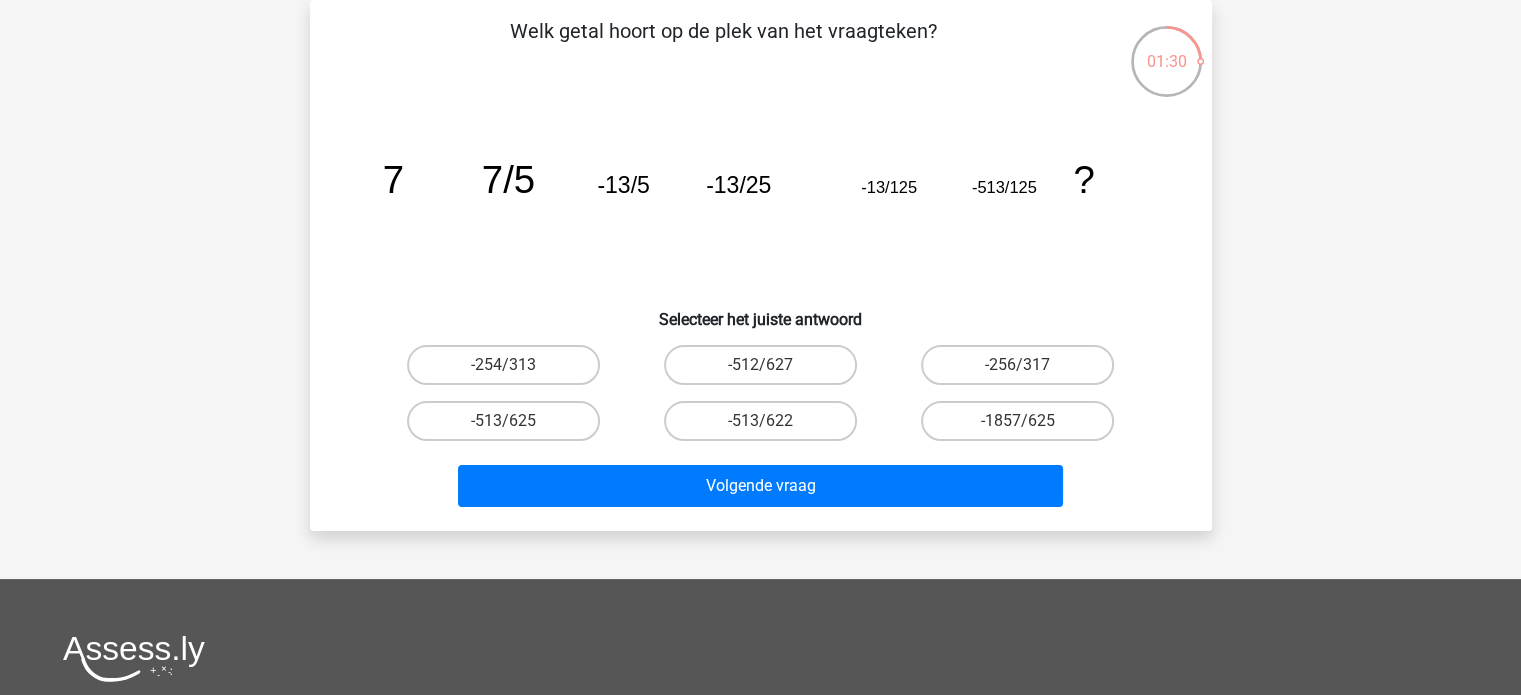 click on "-513/625" at bounding box center (509, 427) 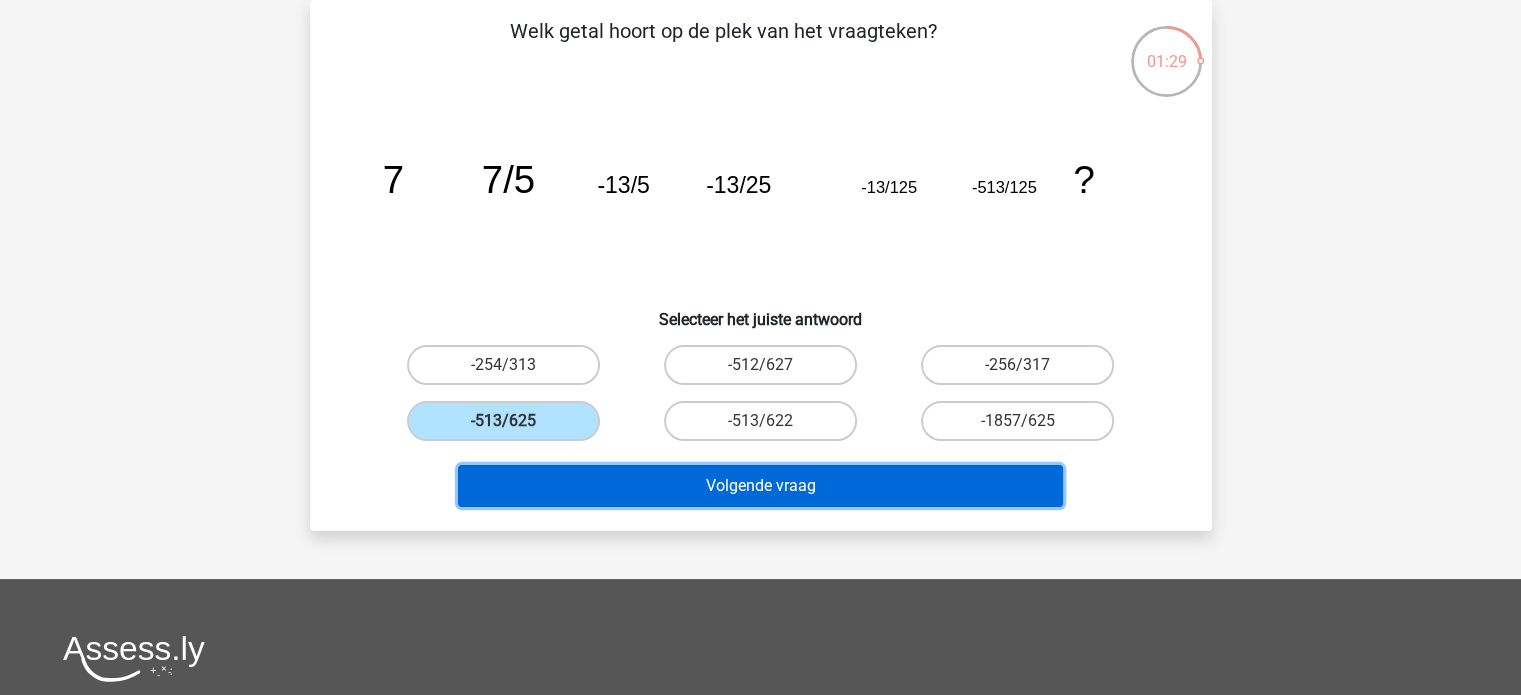click on "Volgende vraag" at bounding box center [760, 486] 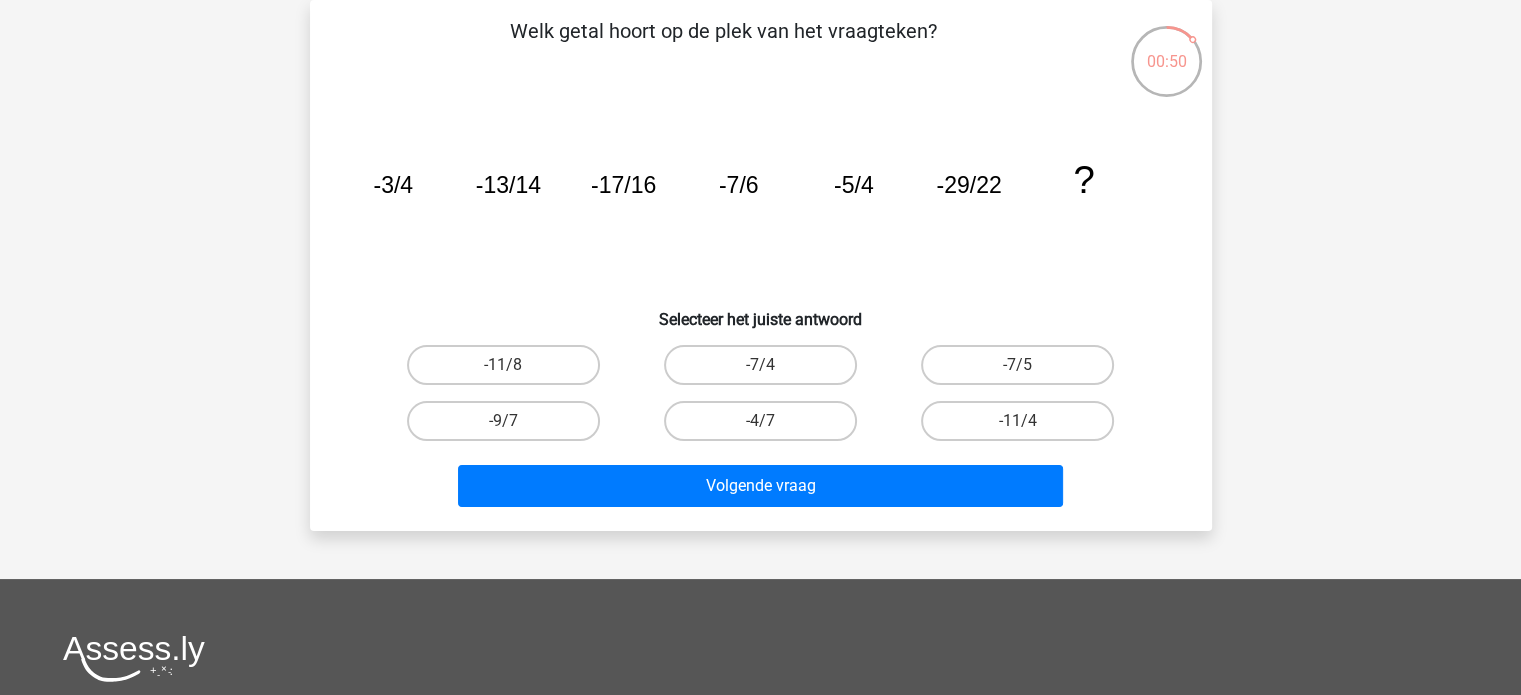 click on "-11/4" at bounding box center [1024, 427] 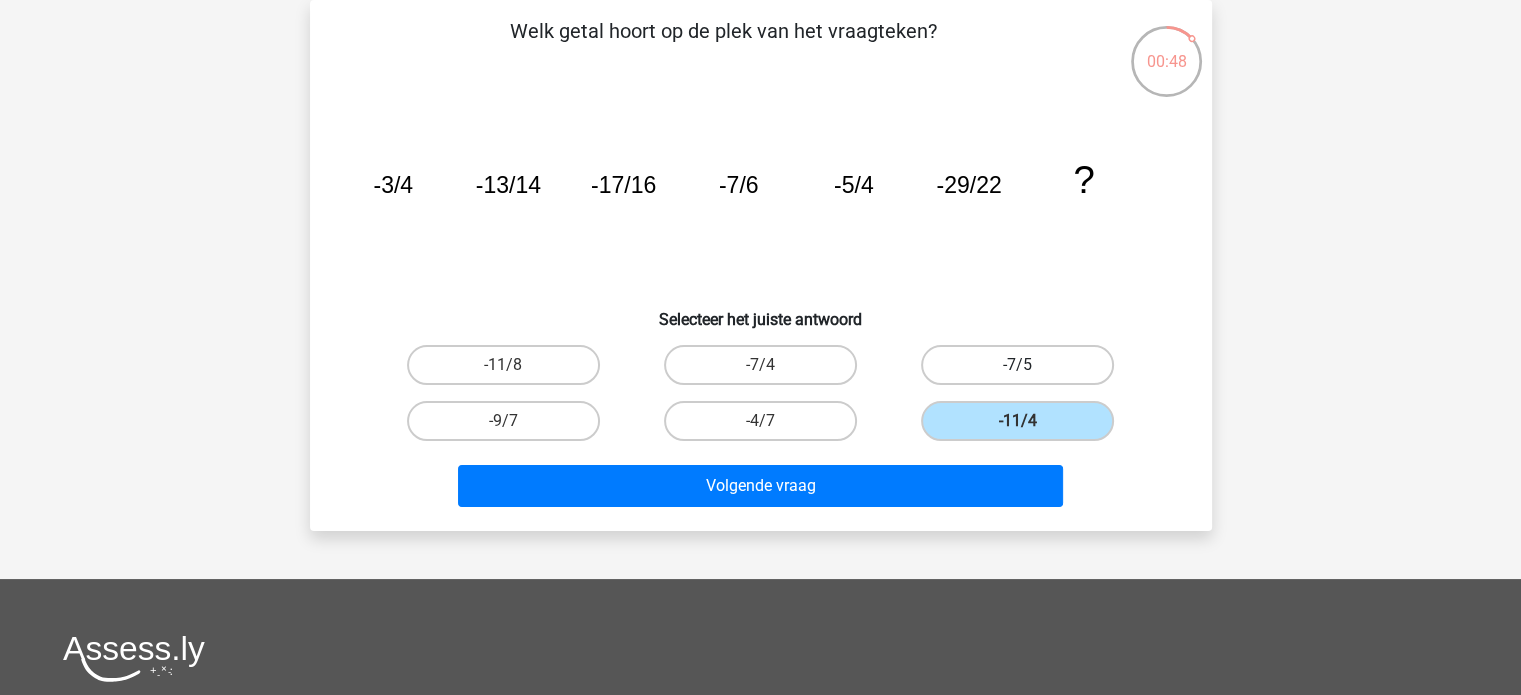 click on "-7/5" at bounding box center (1017, 365) 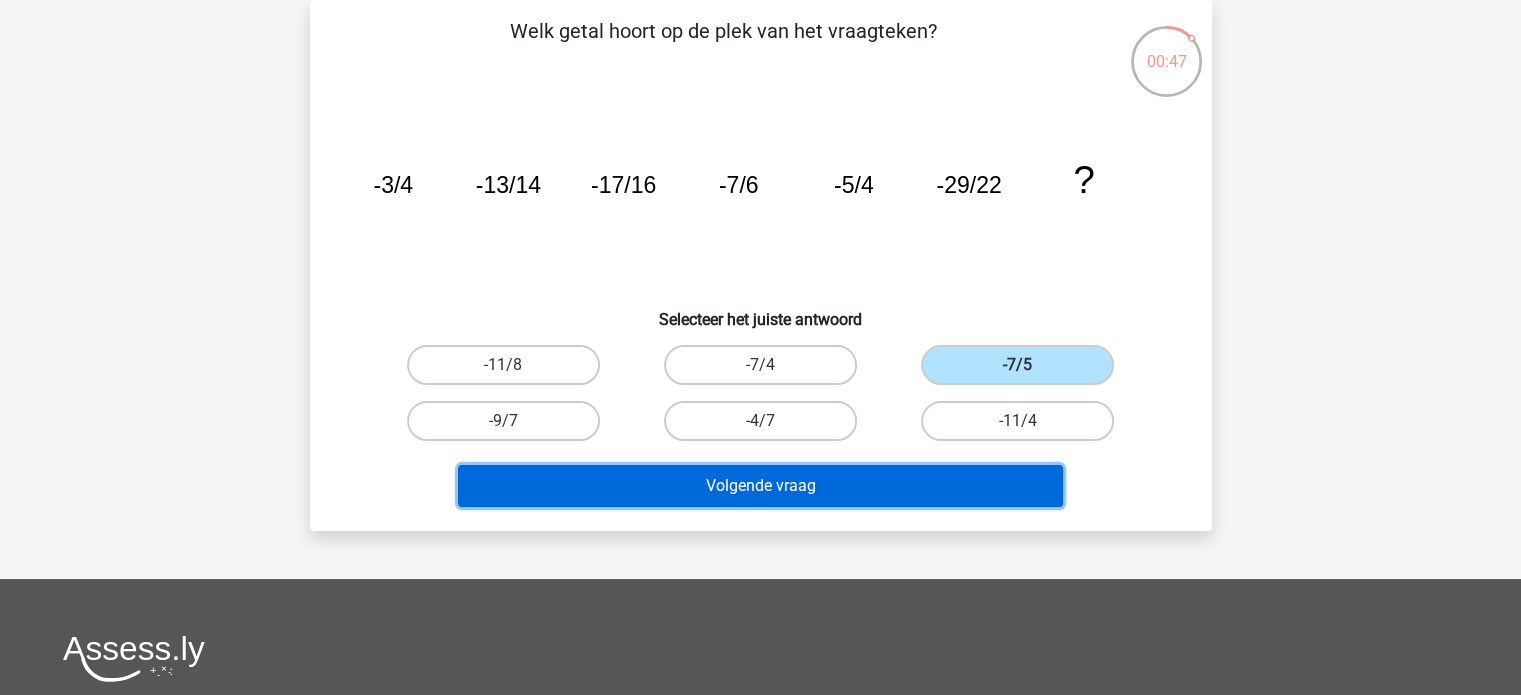 click on "Volgende vraag" at bounding box center [760, 486] 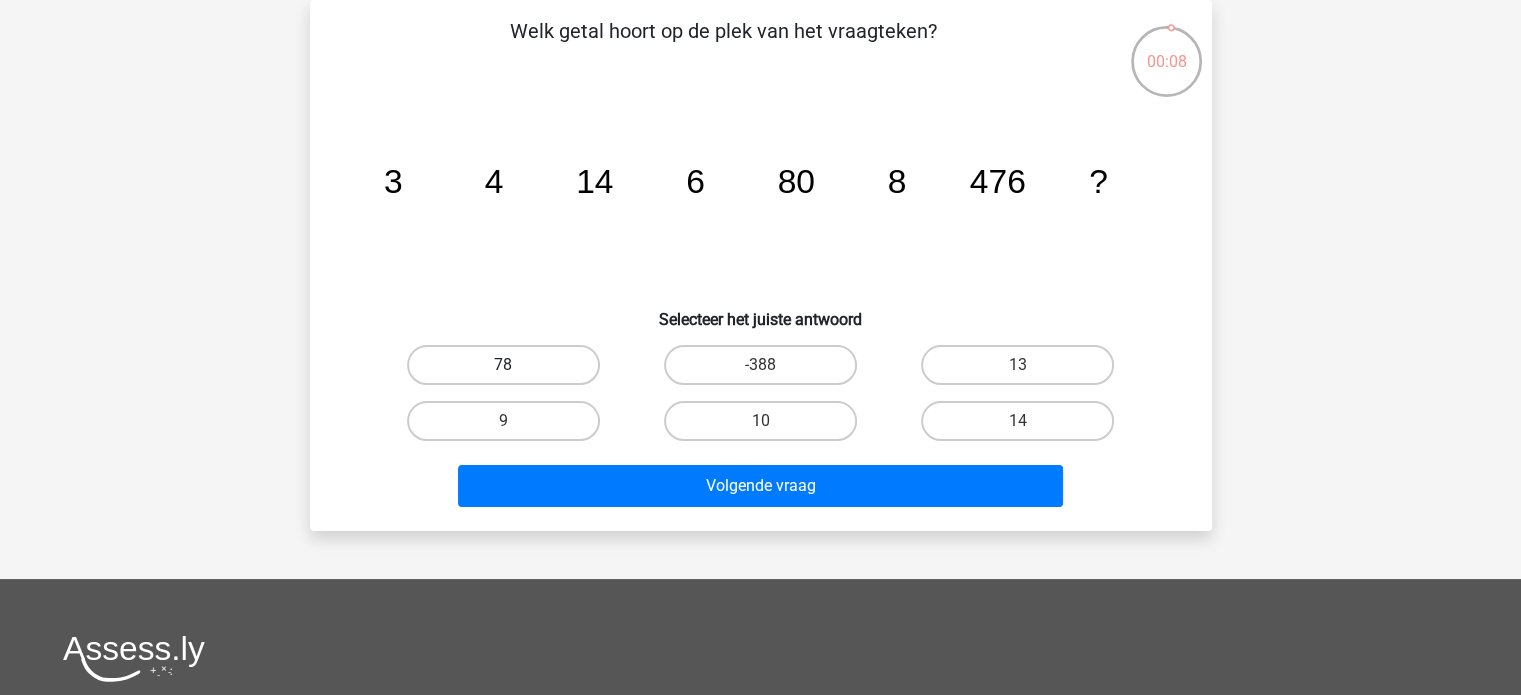 click on "78" at bounding box center [503, 365] 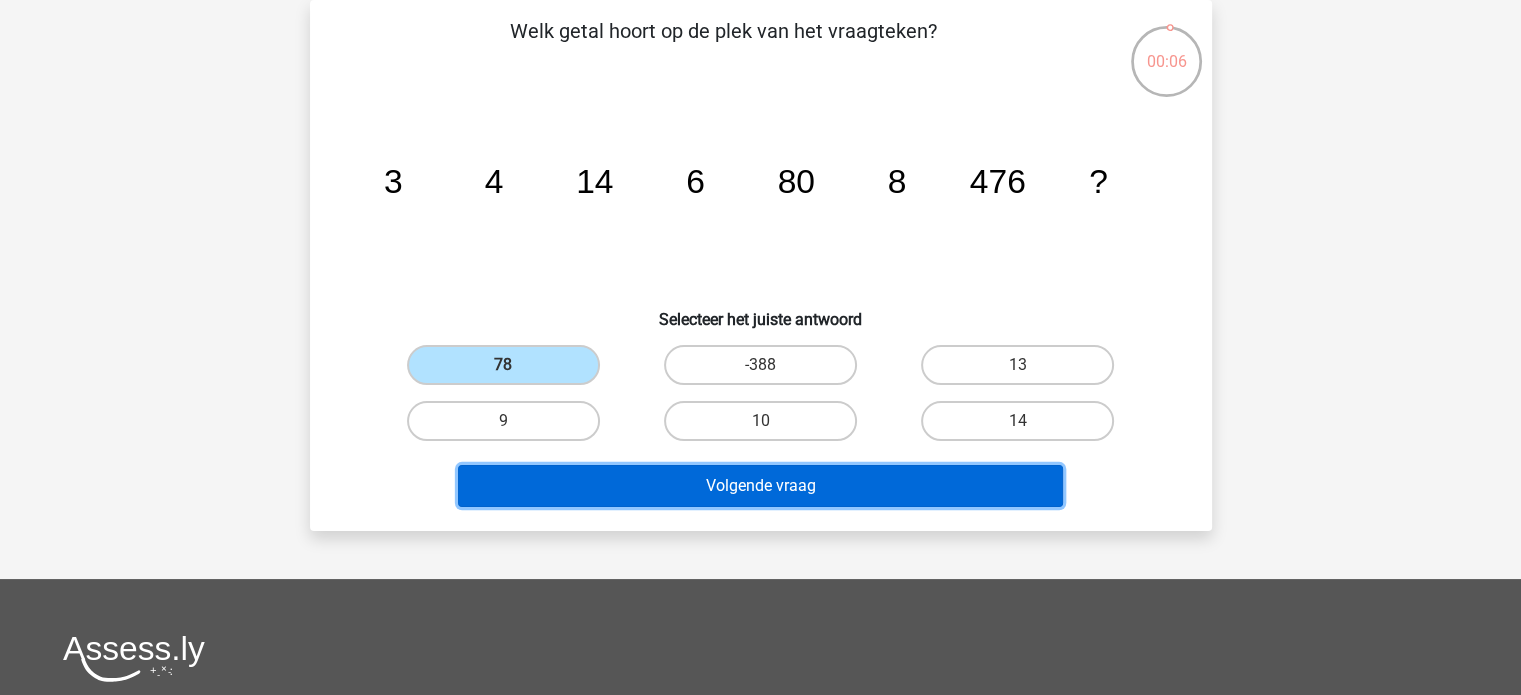 click on "Volgende vraag" at bounding box center (760, 486) 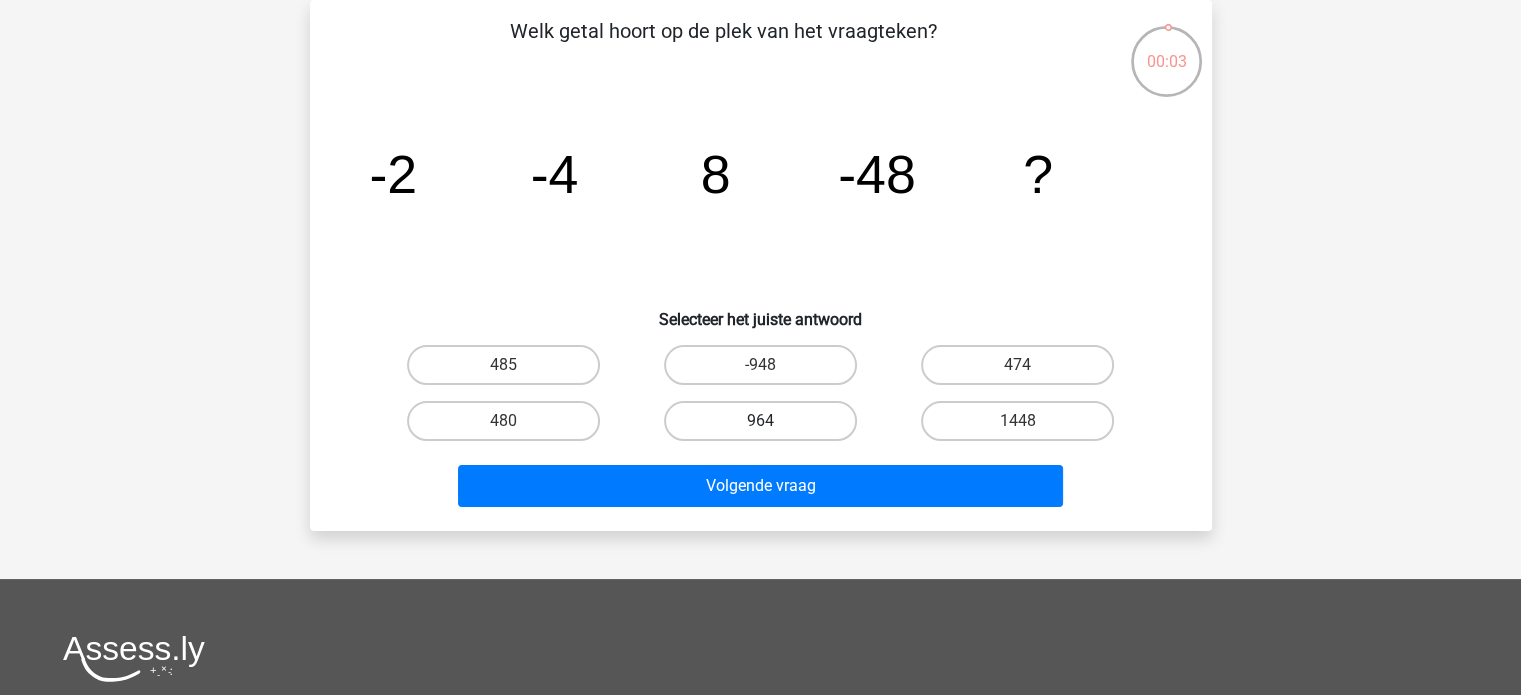click on "964" at bounding box center [760, 421] 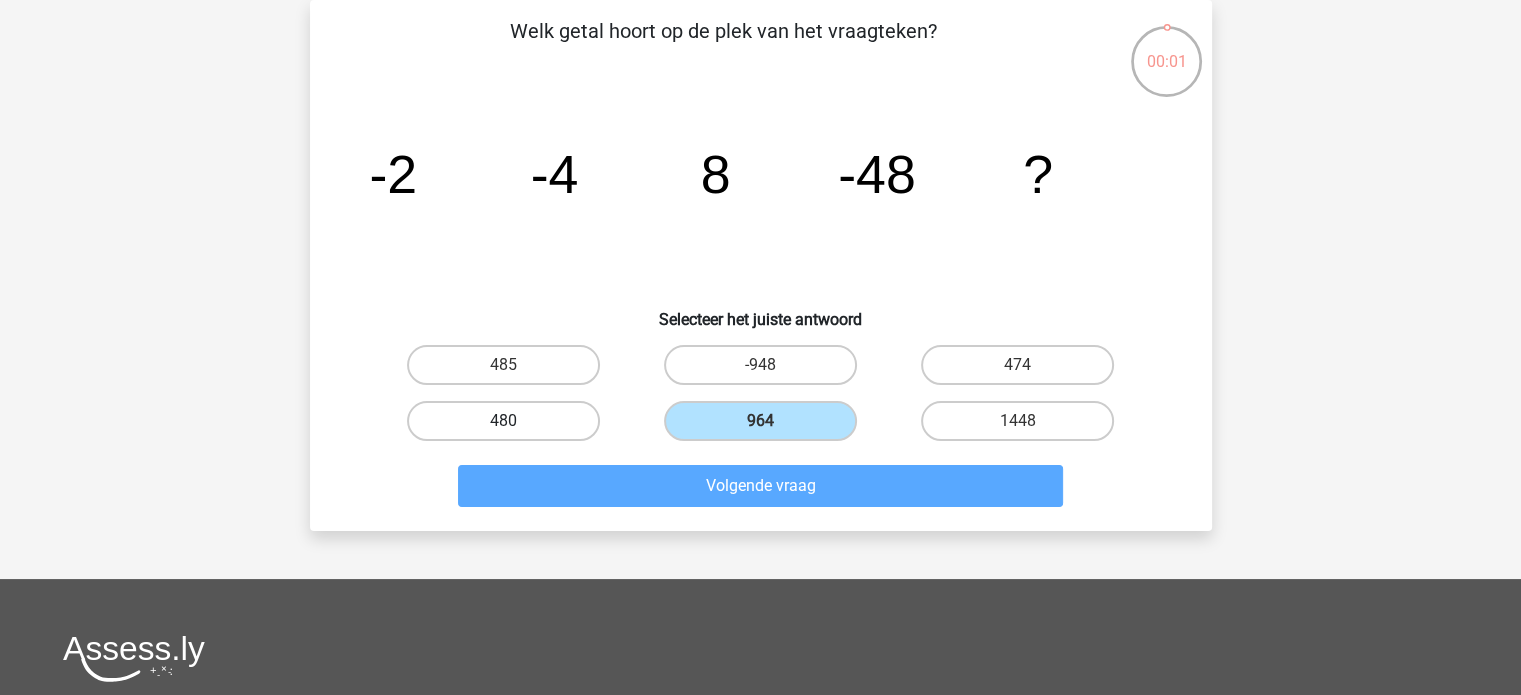 click on "480" at bounding box center [503, 421] 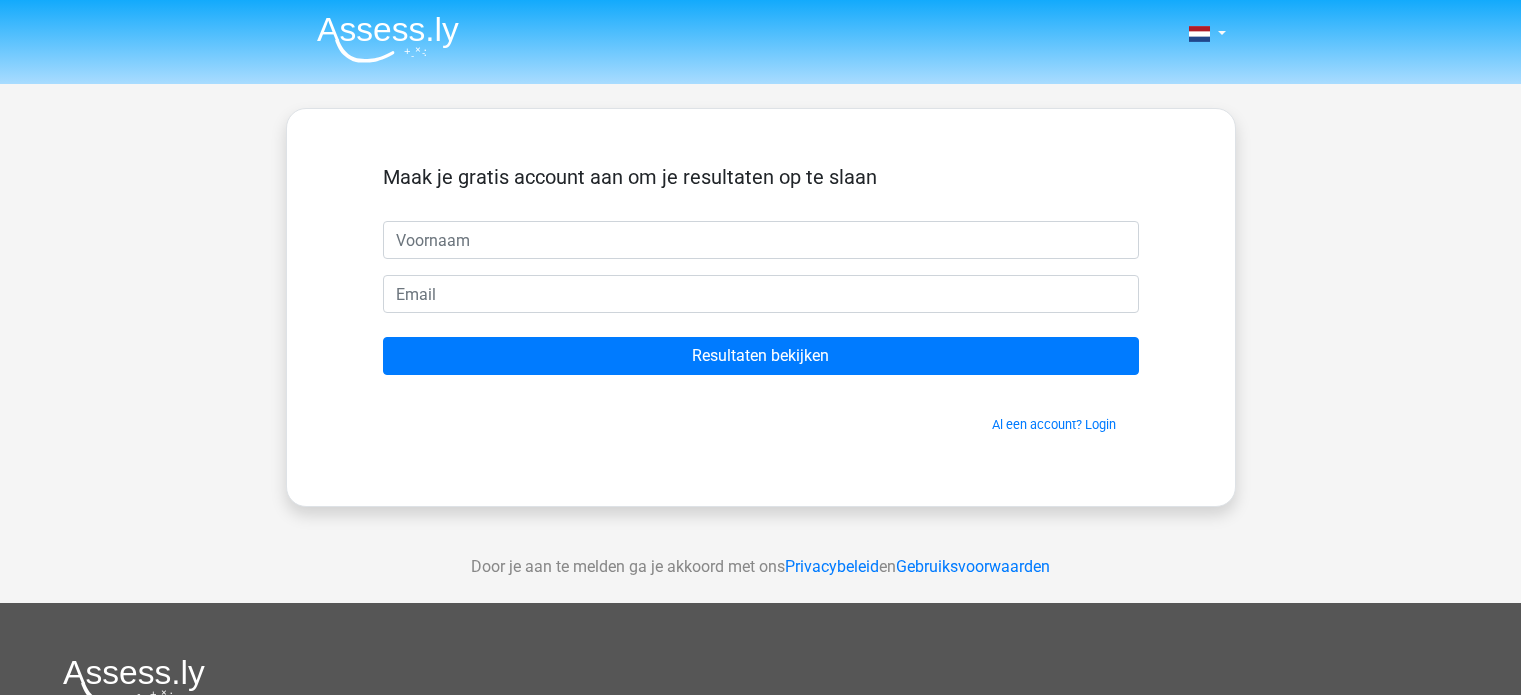 scroll, scrollTop: 0, scrollLeft: 0, axis: both 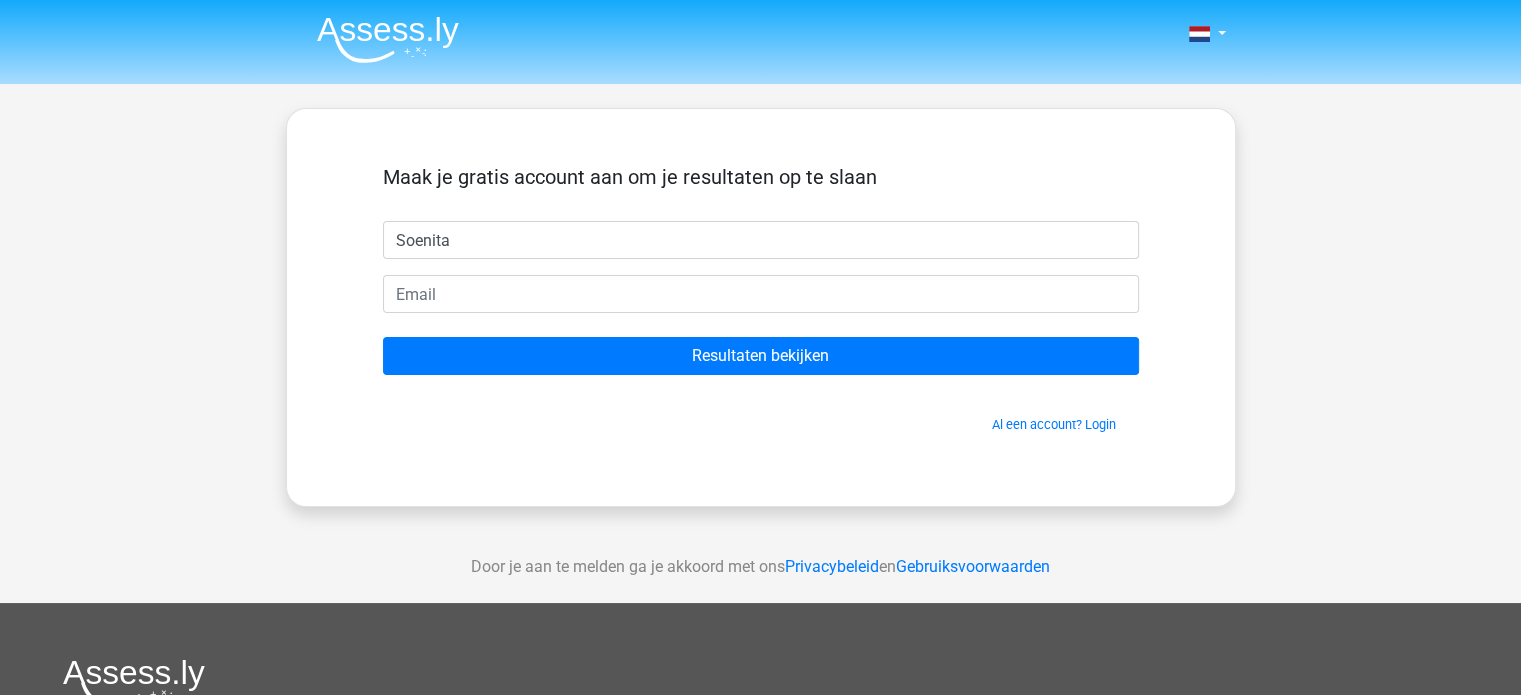 type on "Soenita" 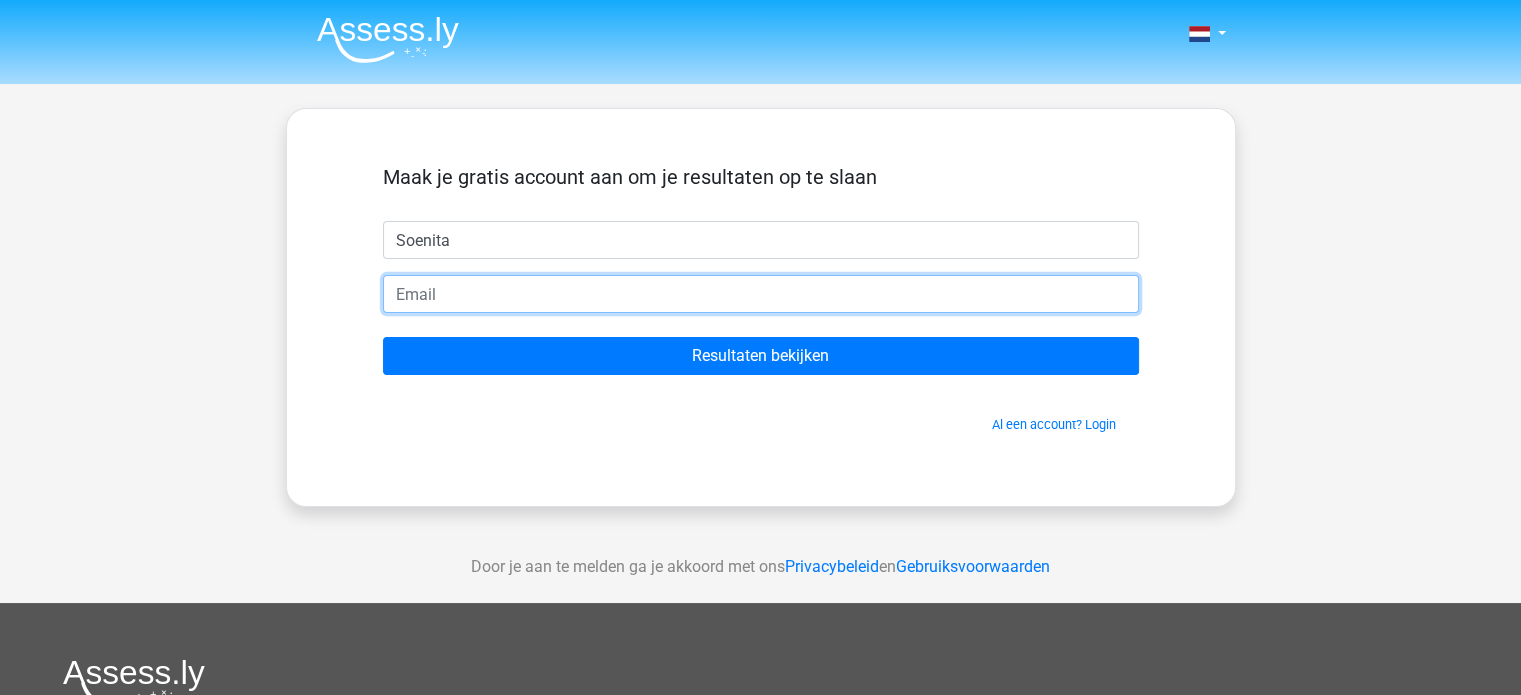 click at bounding box center [761, 294] 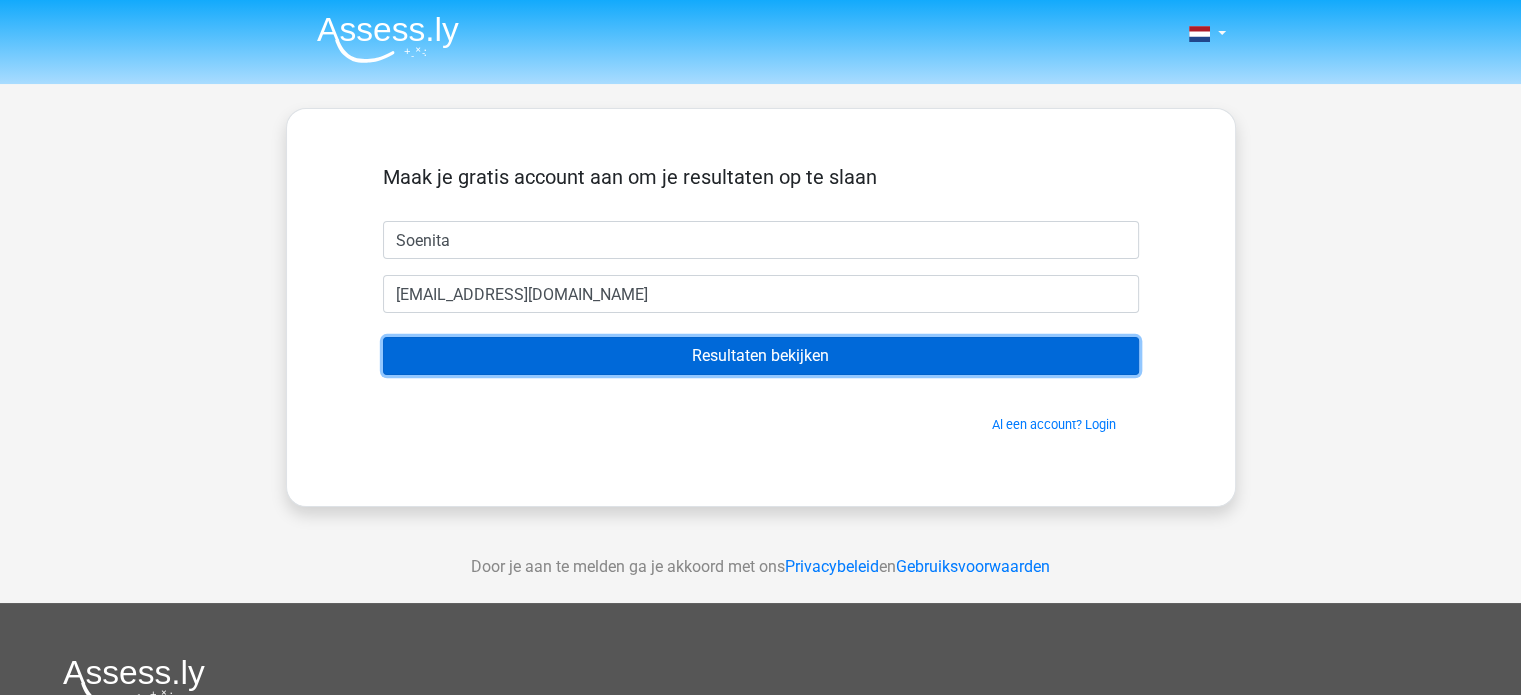 click on "Resultaten bekijken" at bounding box center (761, 356) 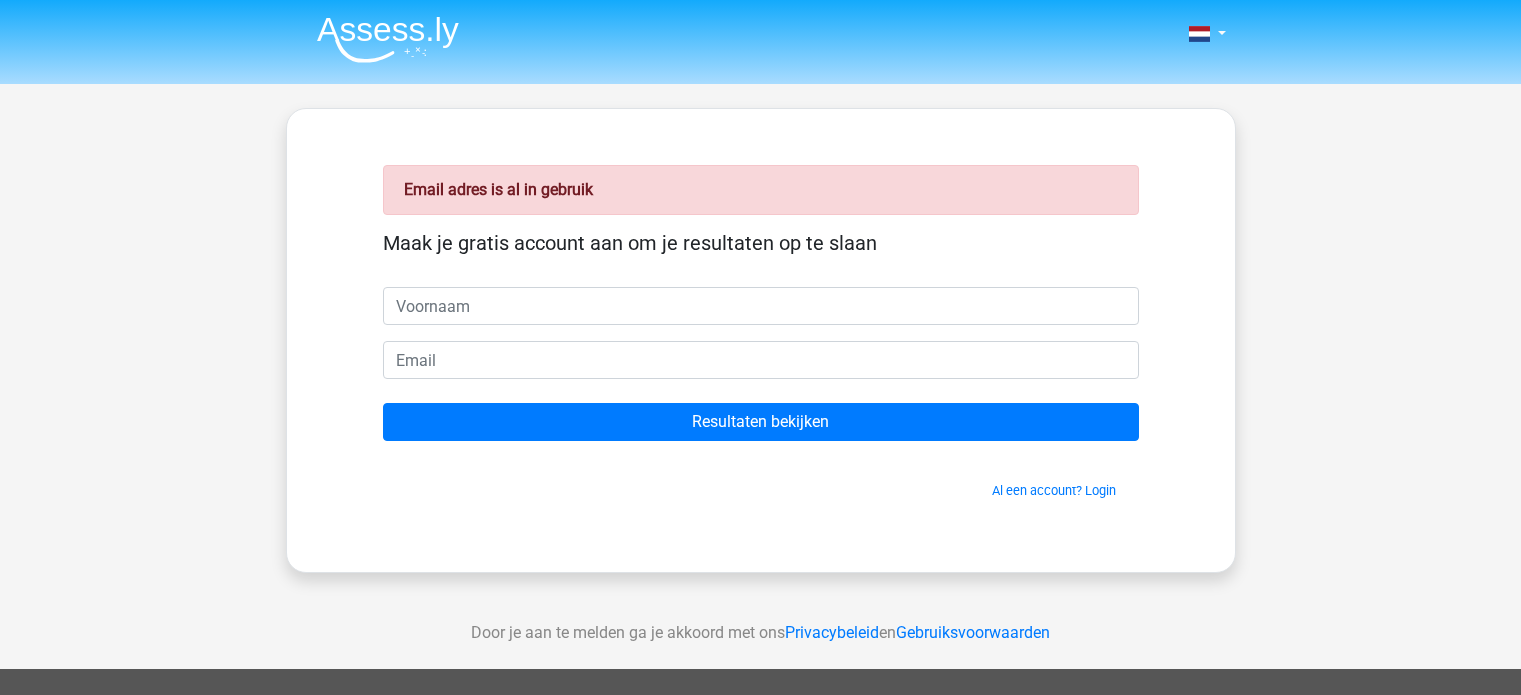 scroll, scrollTop: 0, scrollLeft: 0, axis: both 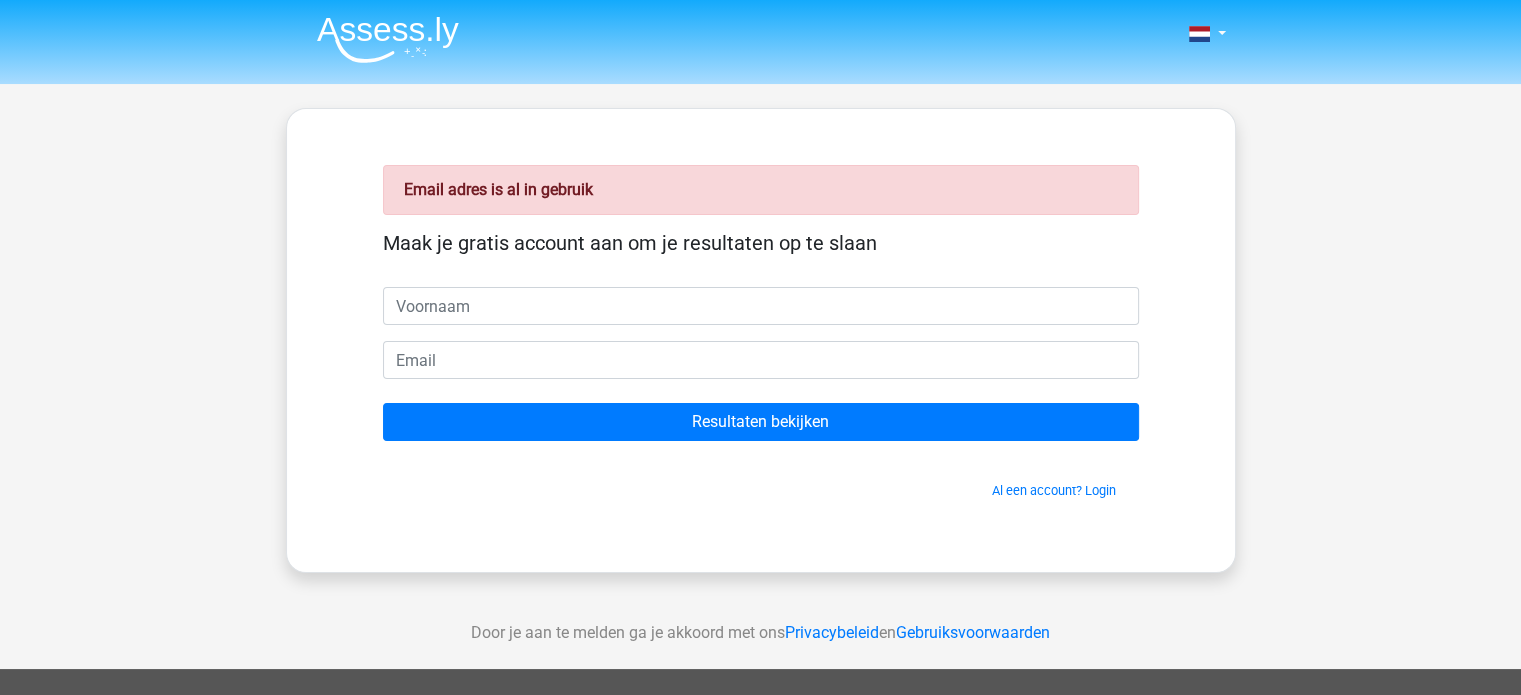 click at bounding box center [761, 306] 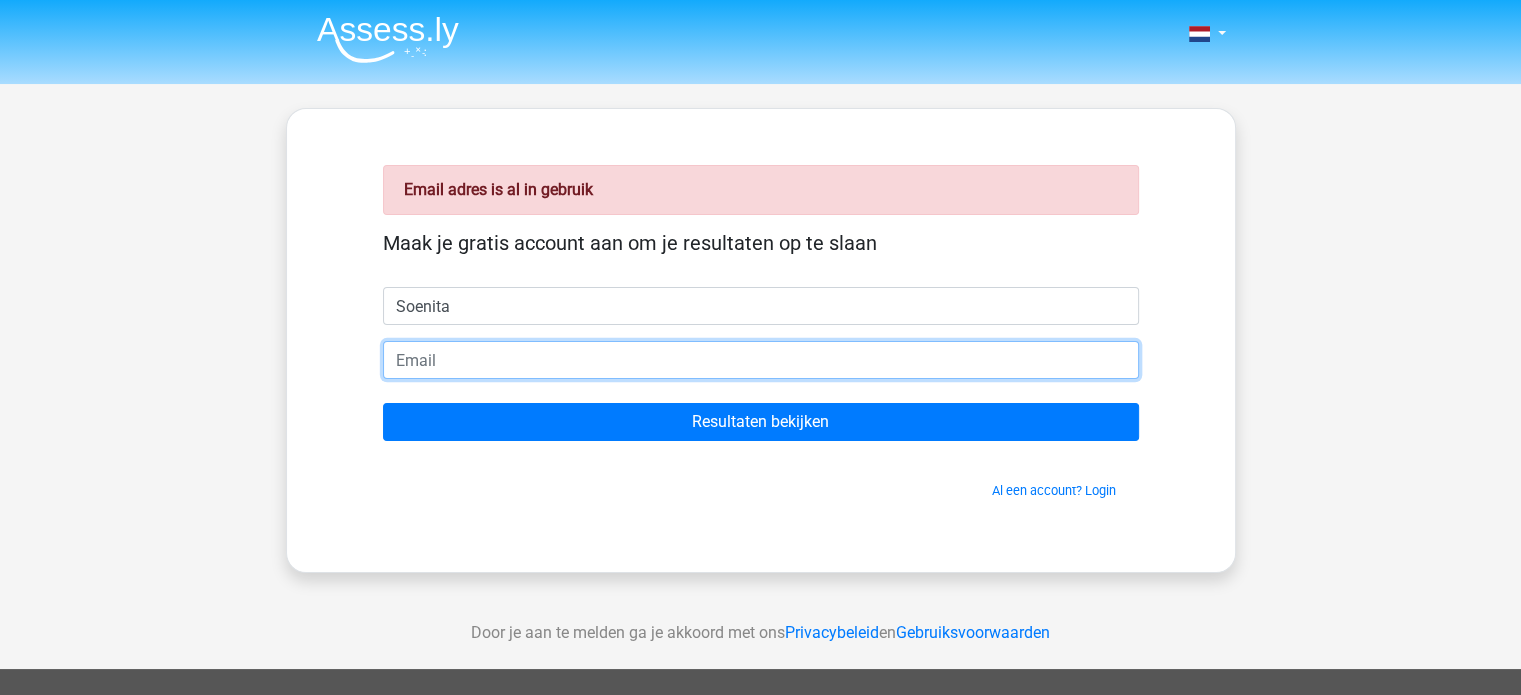 click at bounding box center (761, 360) 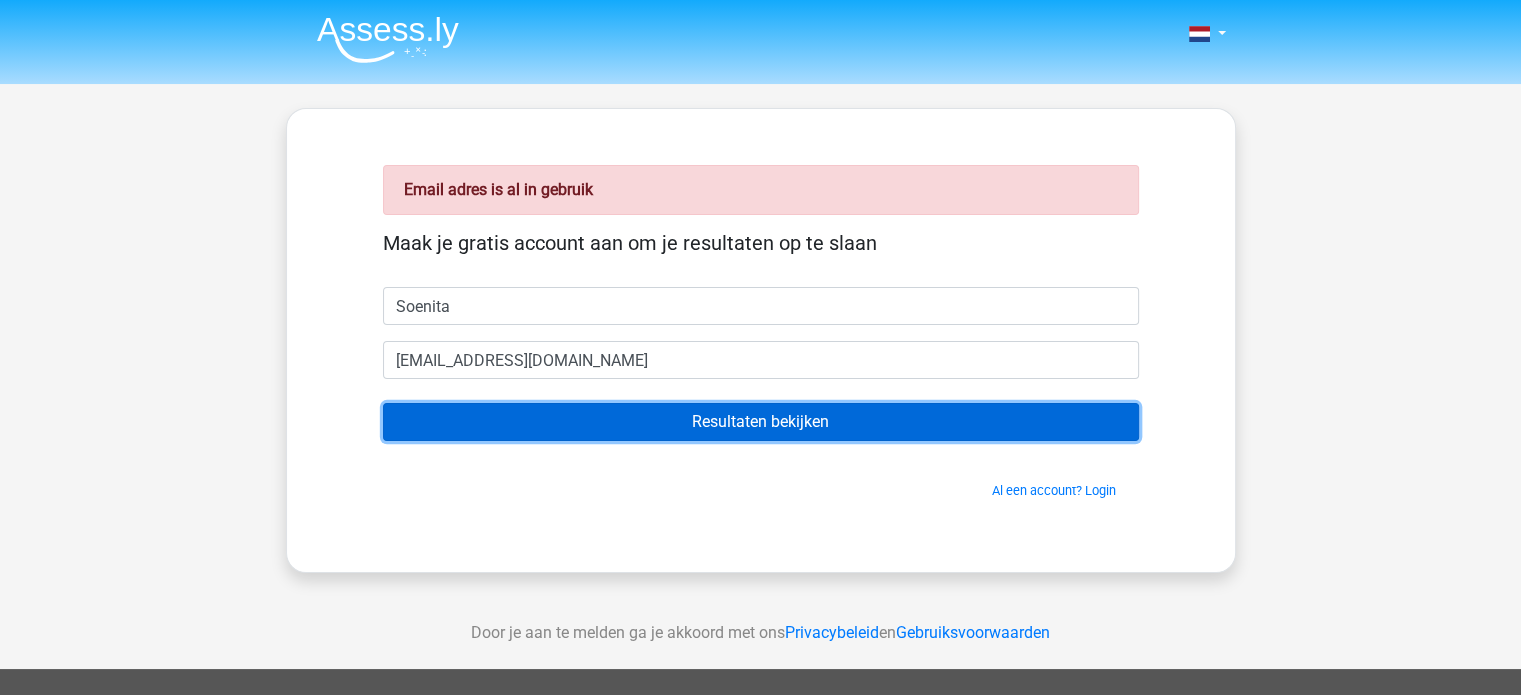 click on "Resultaten bekijken" at bounding box center (761, 422) 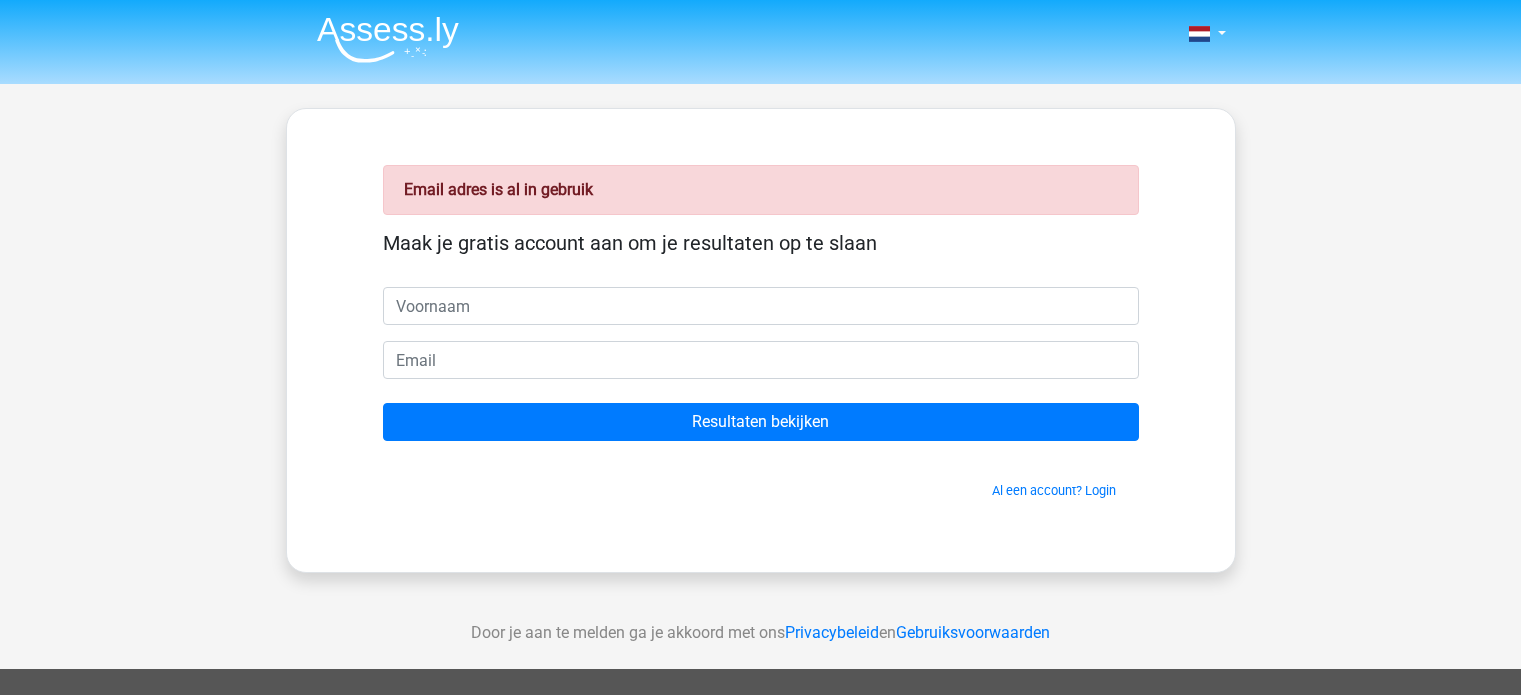 scroll, scrollTop: 0, scrollLeft: 0, axis: both 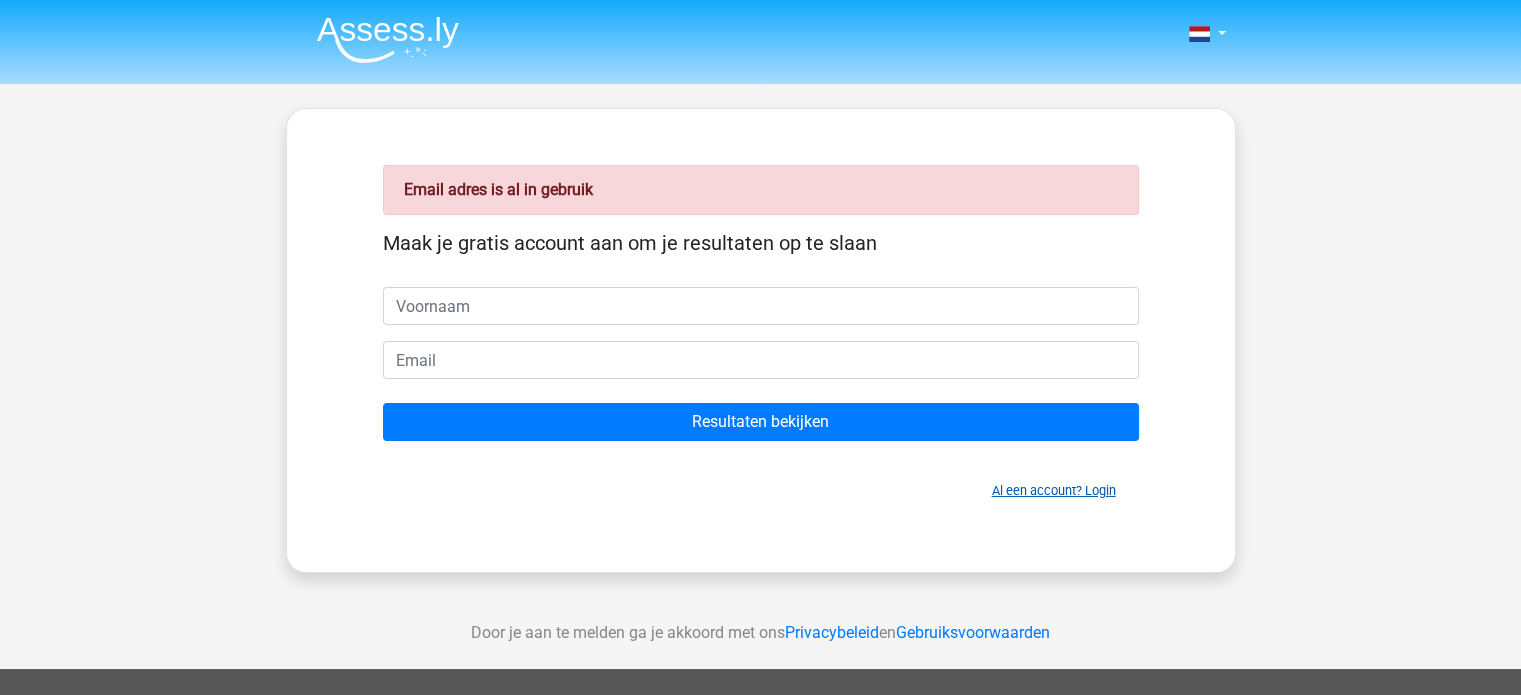 click on "Al een account? Login" at bounding box center [1054, 490] 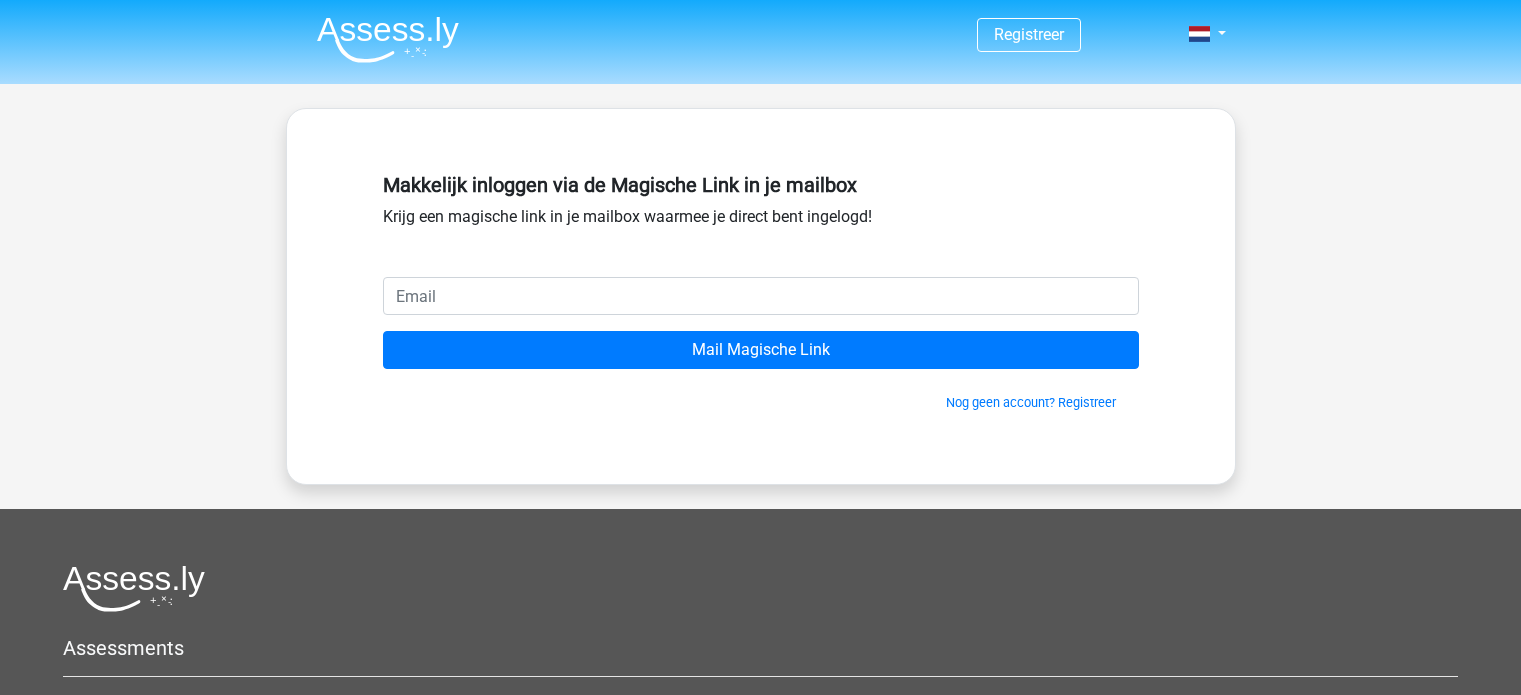 scroll, scrollTop: 0, scrollLeft: 0, axis: both 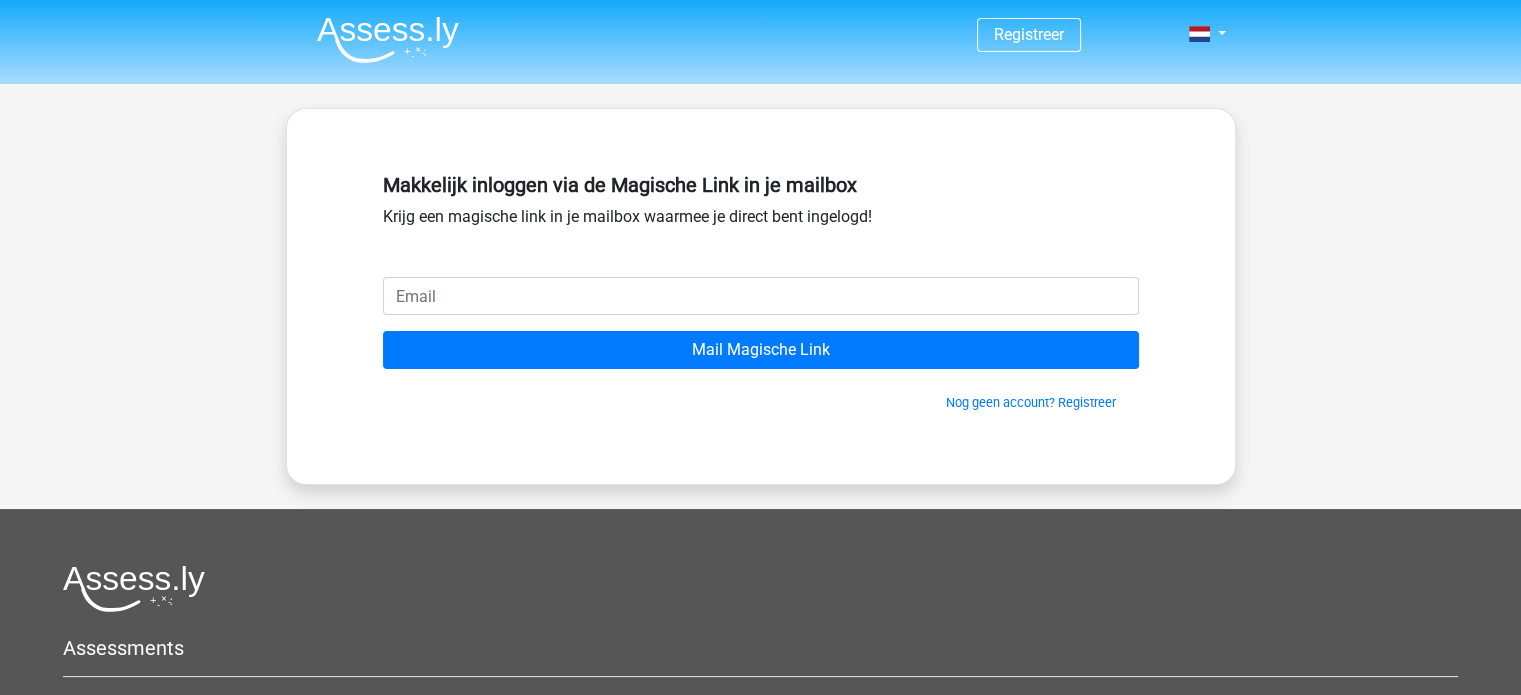 click at bounding box center (761, 296) 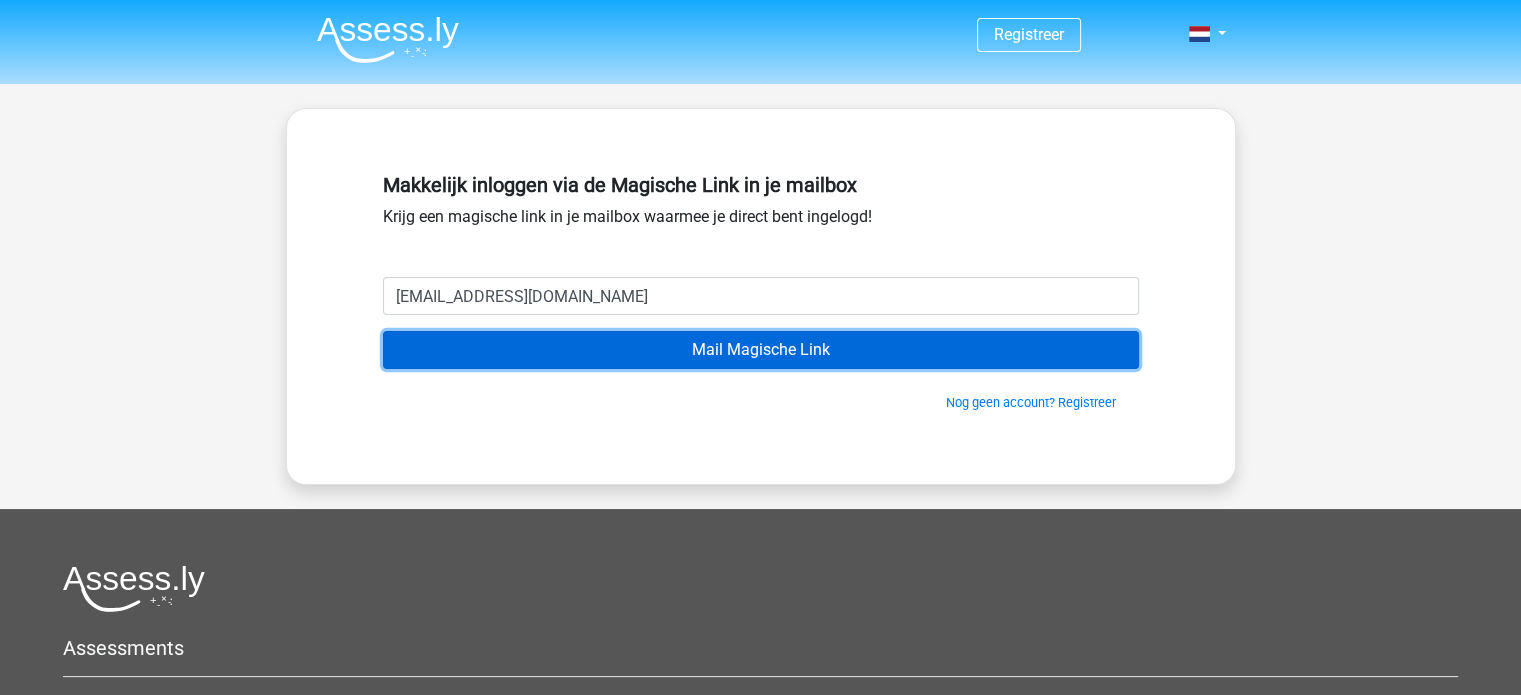click on "Mail Magische Link" at bounding box center (761, 350) 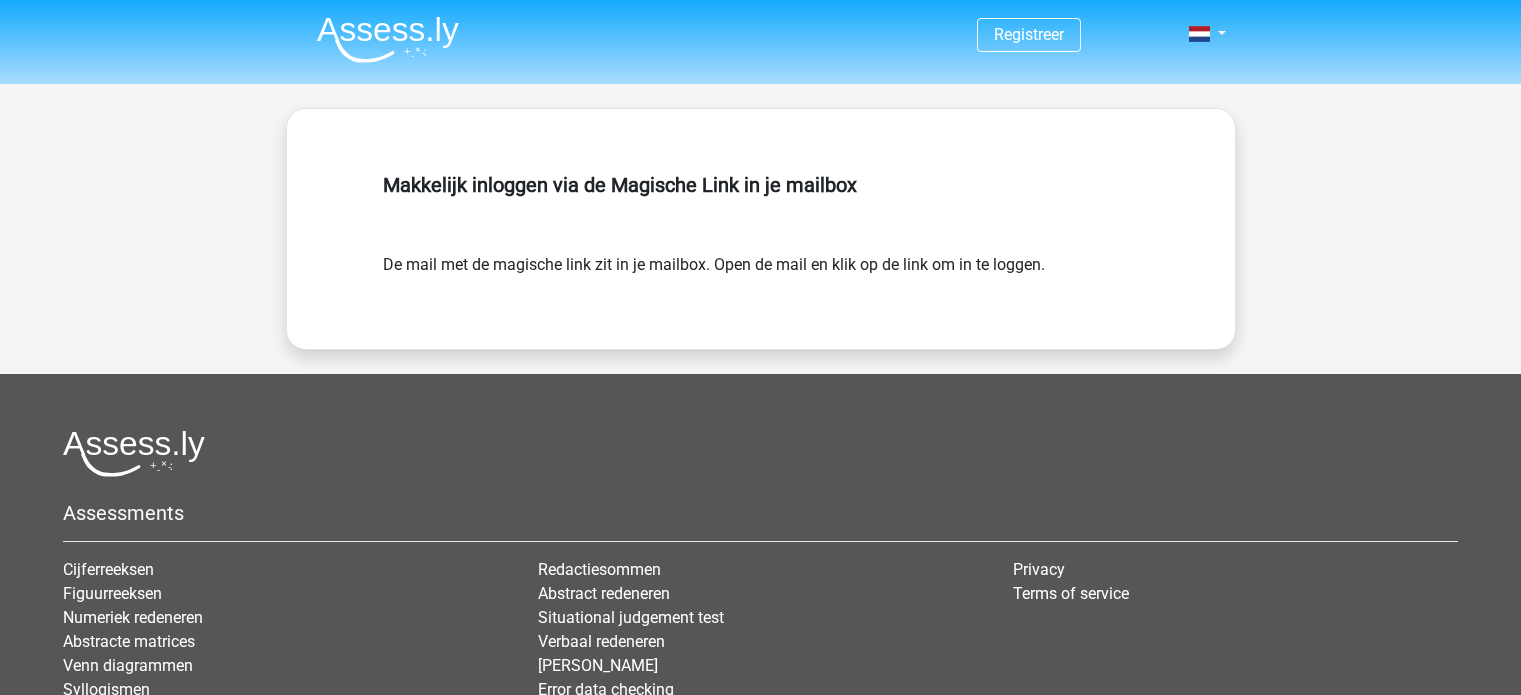 scroll, scrollTop: 0, scrollLeft: 0, axis: both 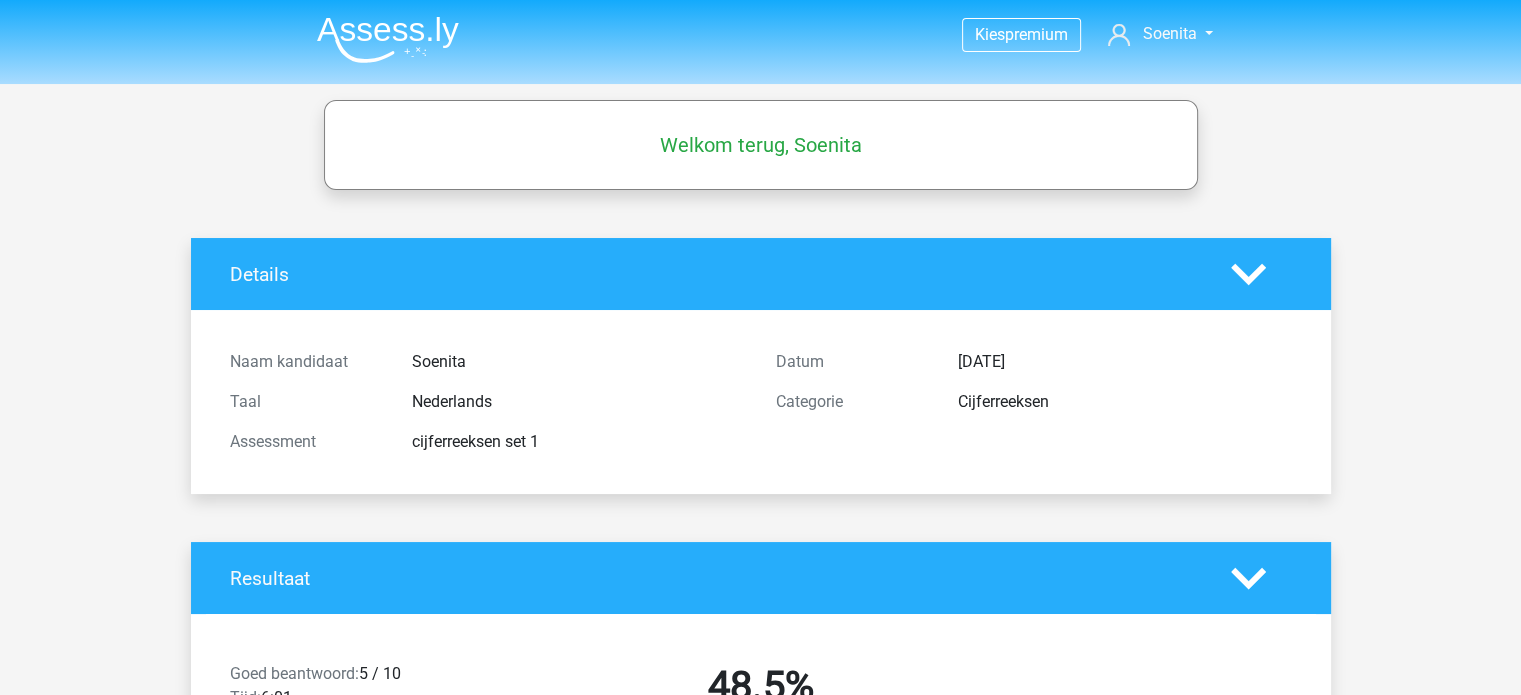 click on "Welkom terug, Soenita" at bounding box center (761, 145) 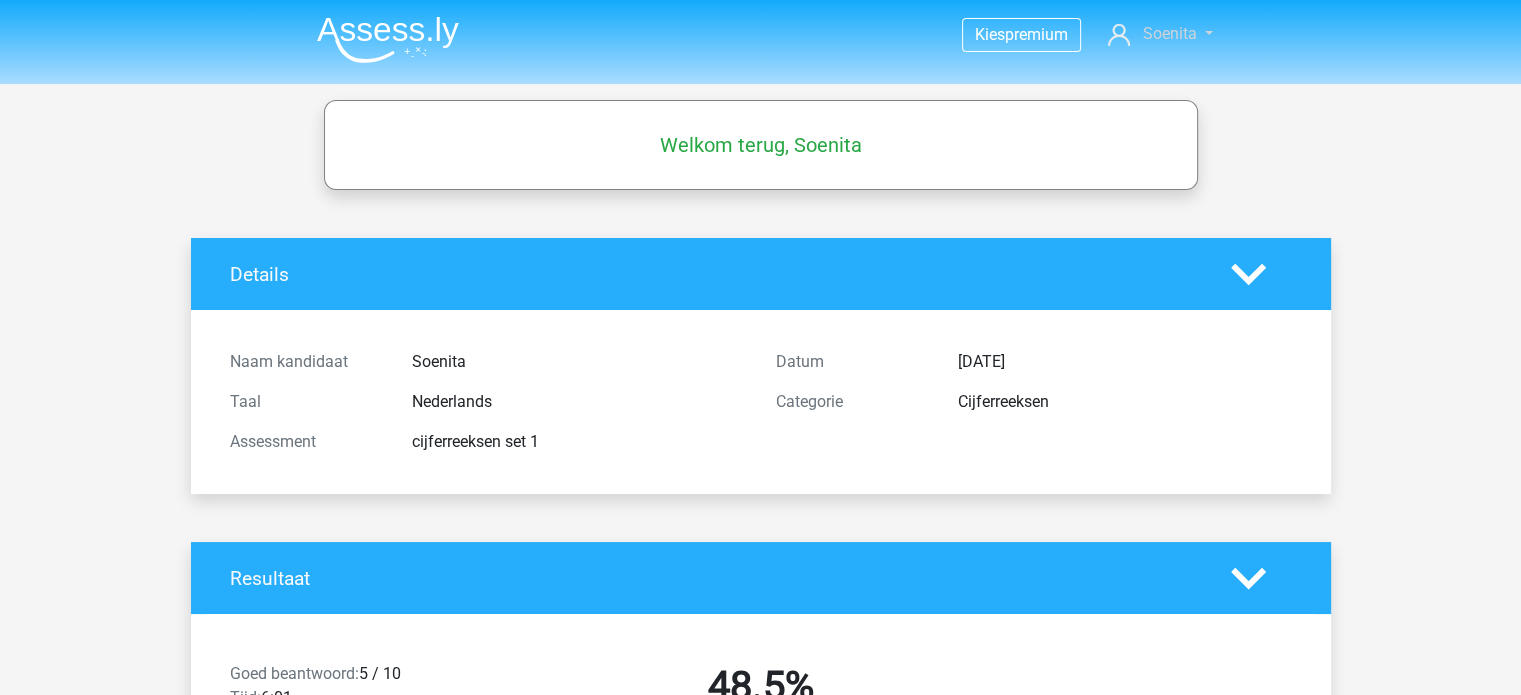 click on "Soenita" at bounding box center [1169, 33] 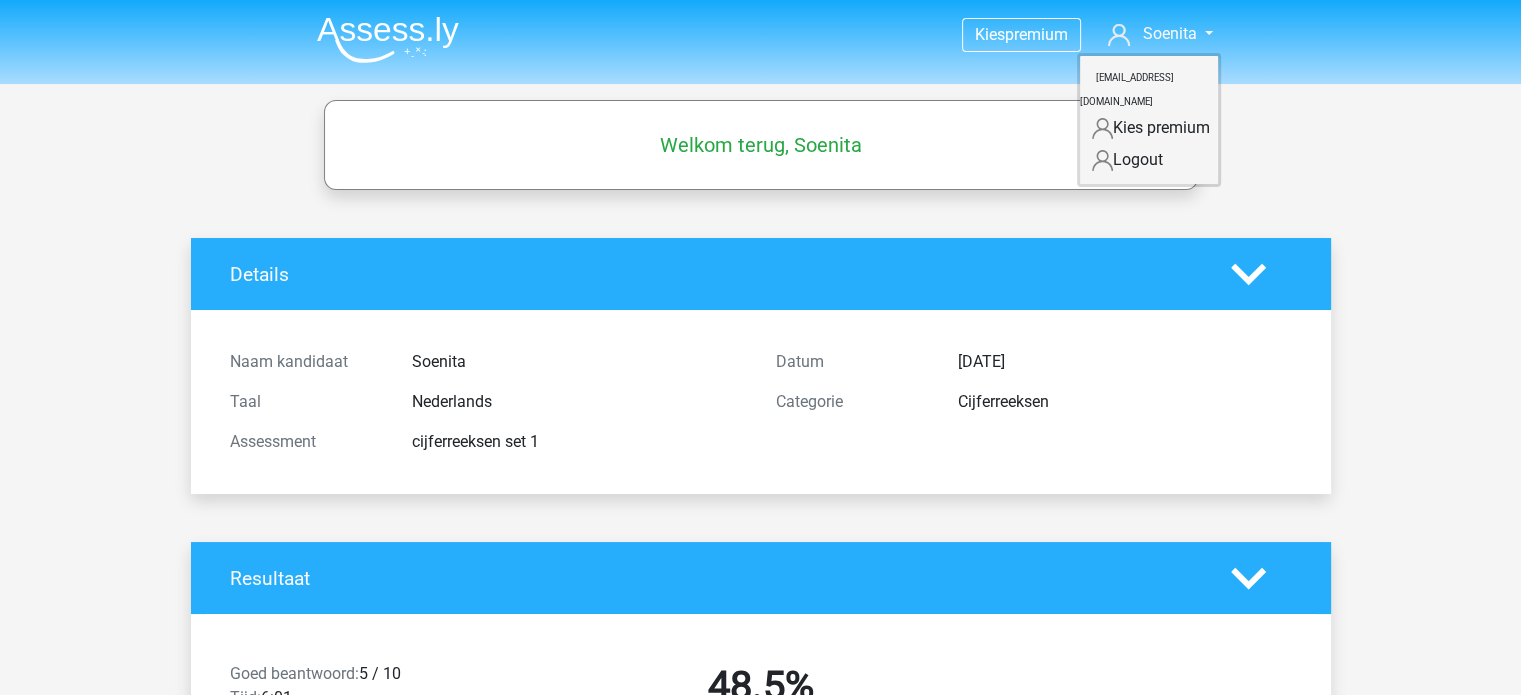 click on "Details" at bounding box center [761, 274] 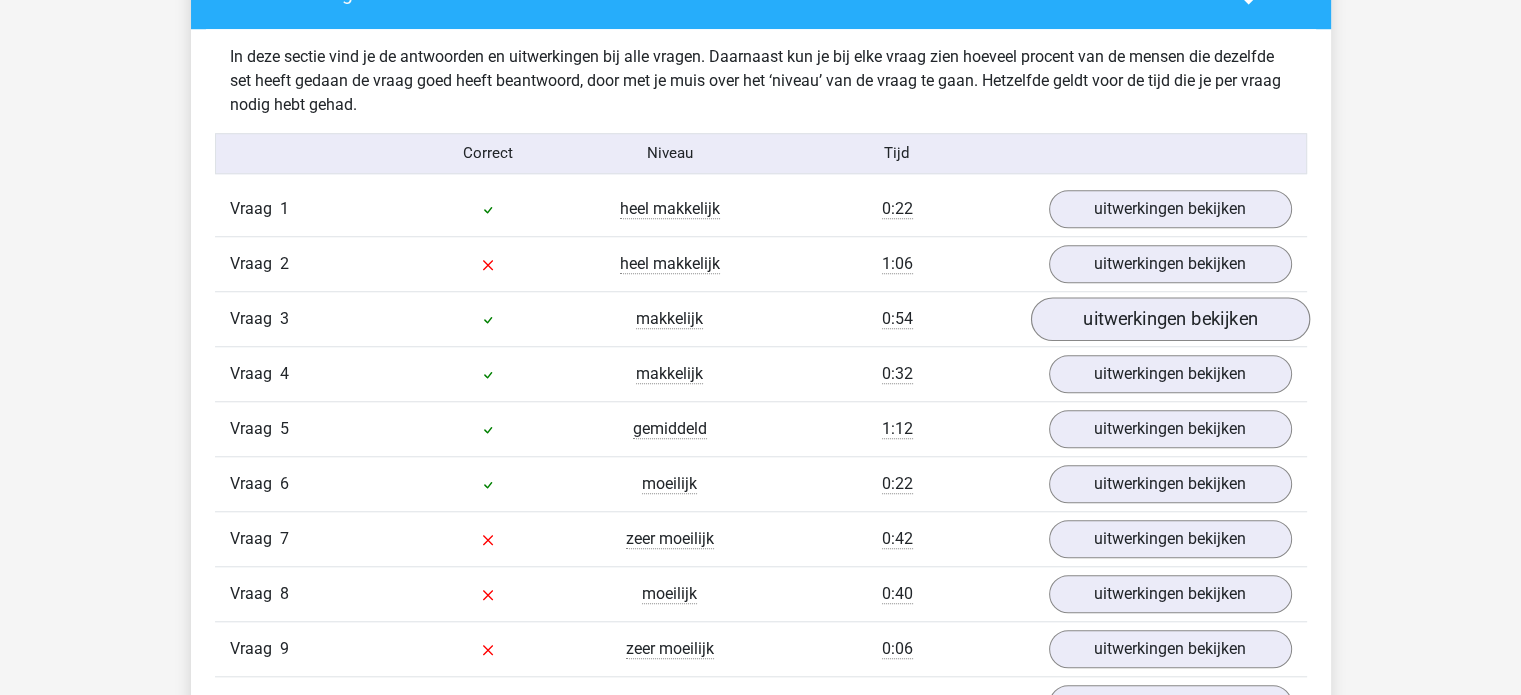 scroll, scrollTop: 1600, scrollLeft: 0, axis: vertical 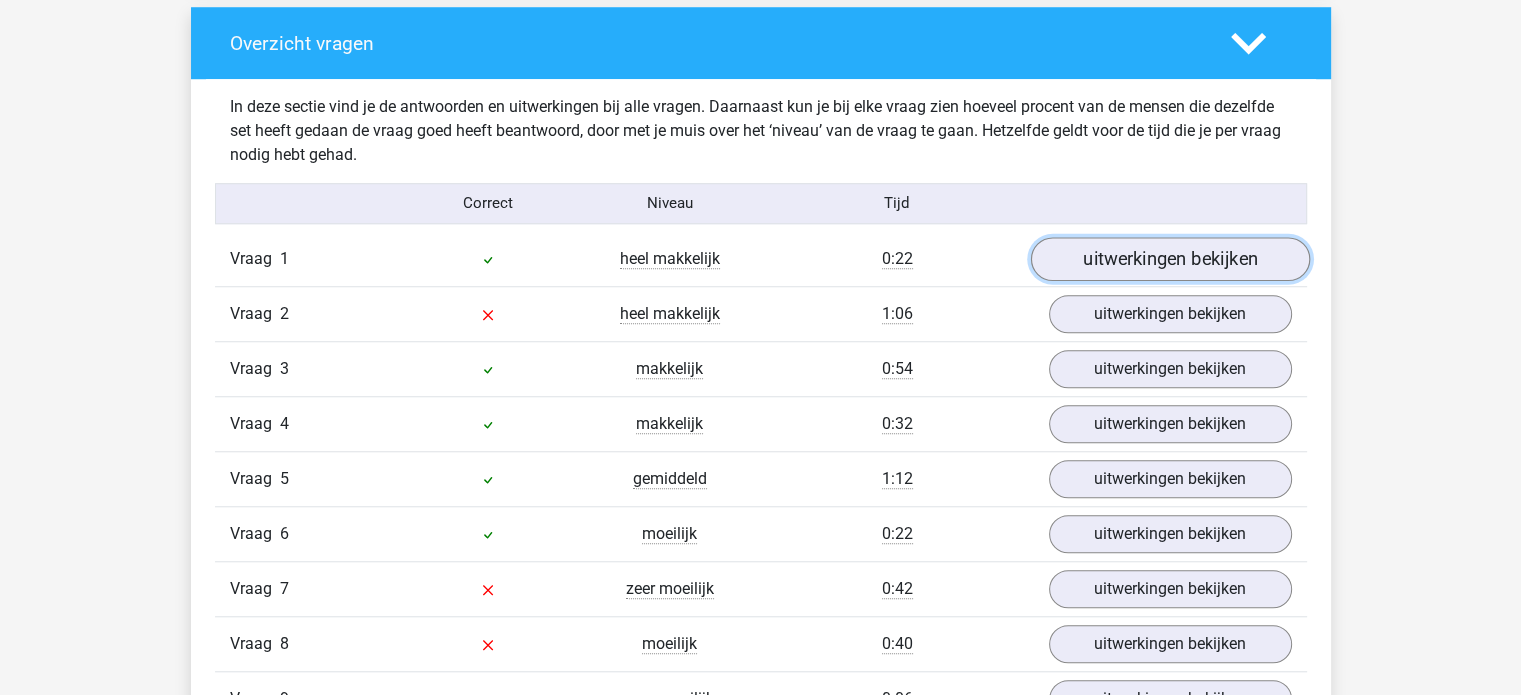 click on "uitwerkingen bekijken" at bounding box center (1169, 259) 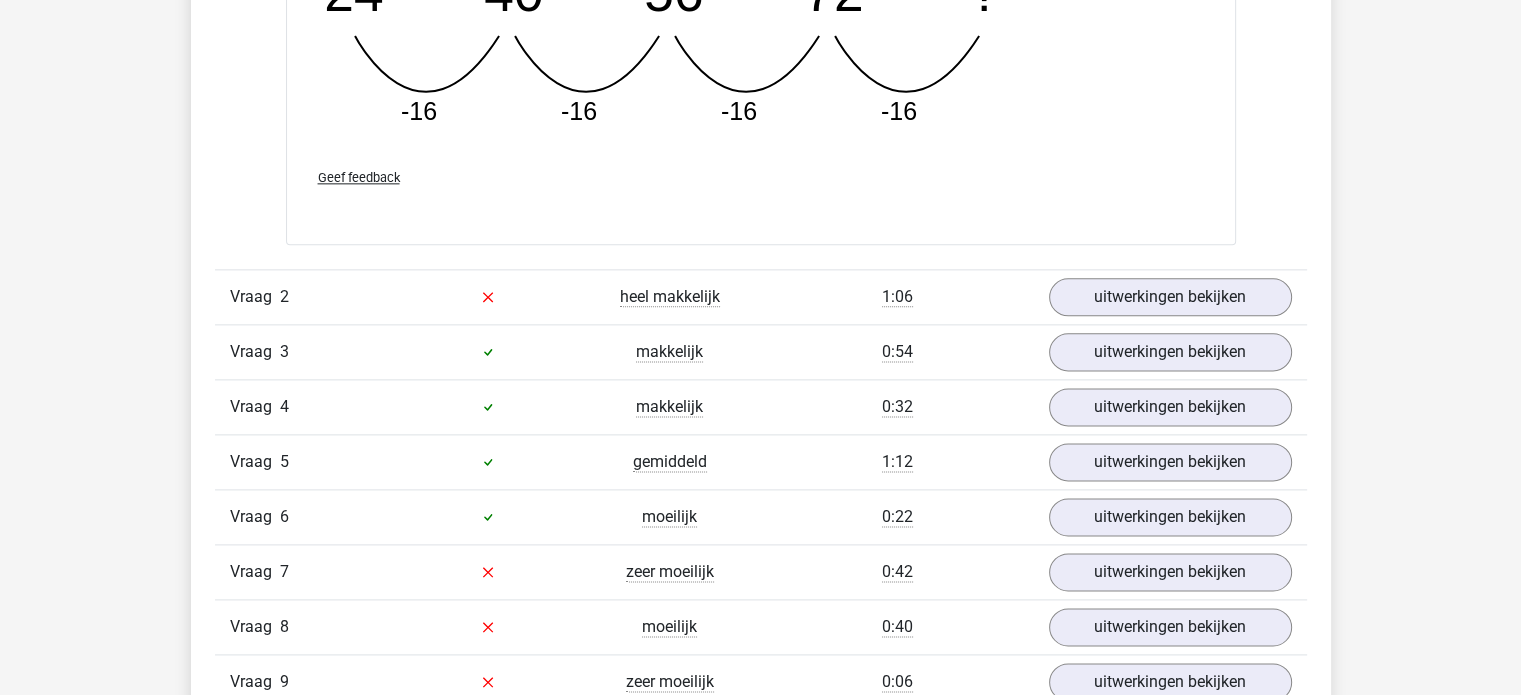 scroll, scrollTop: 2365, scrollLeft: 0, axis: vertical 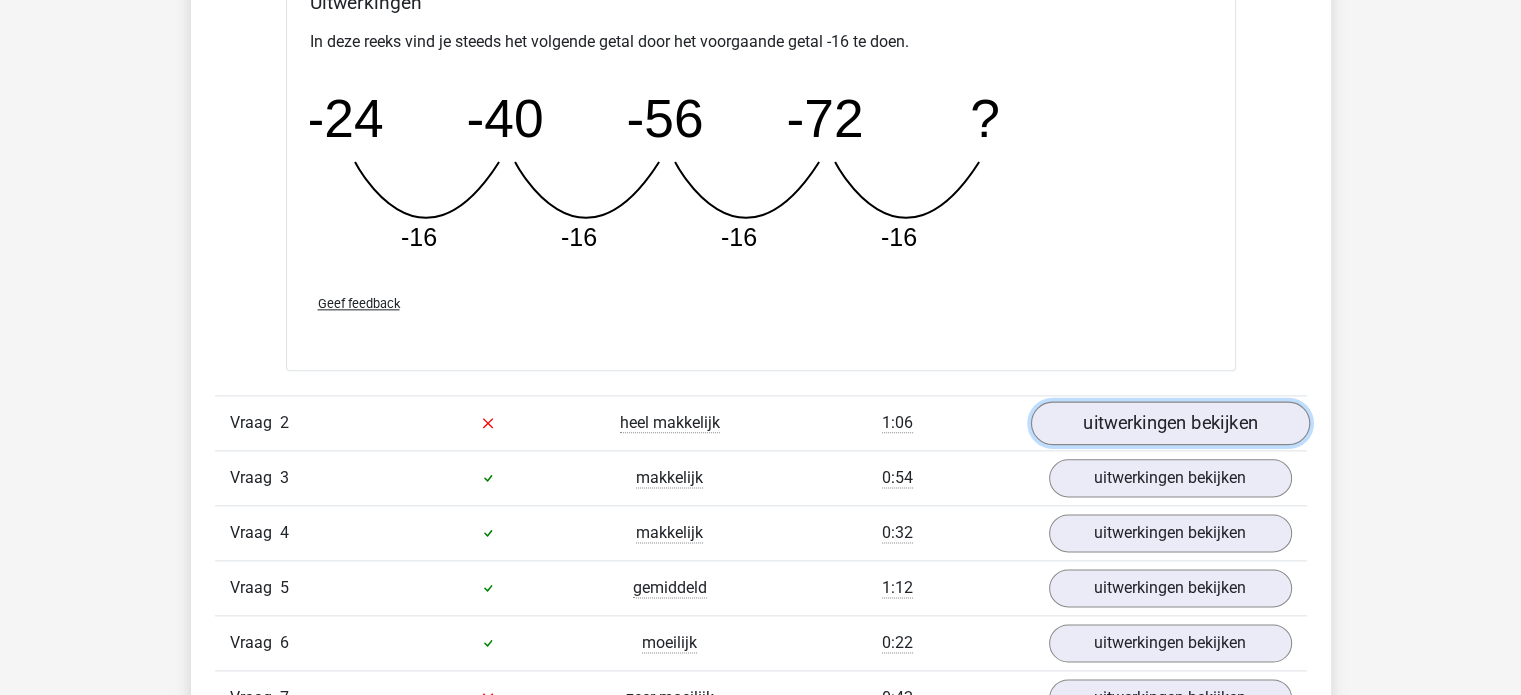 click on "uitwerkingen bekijken" at bounding box center (1169, 423) 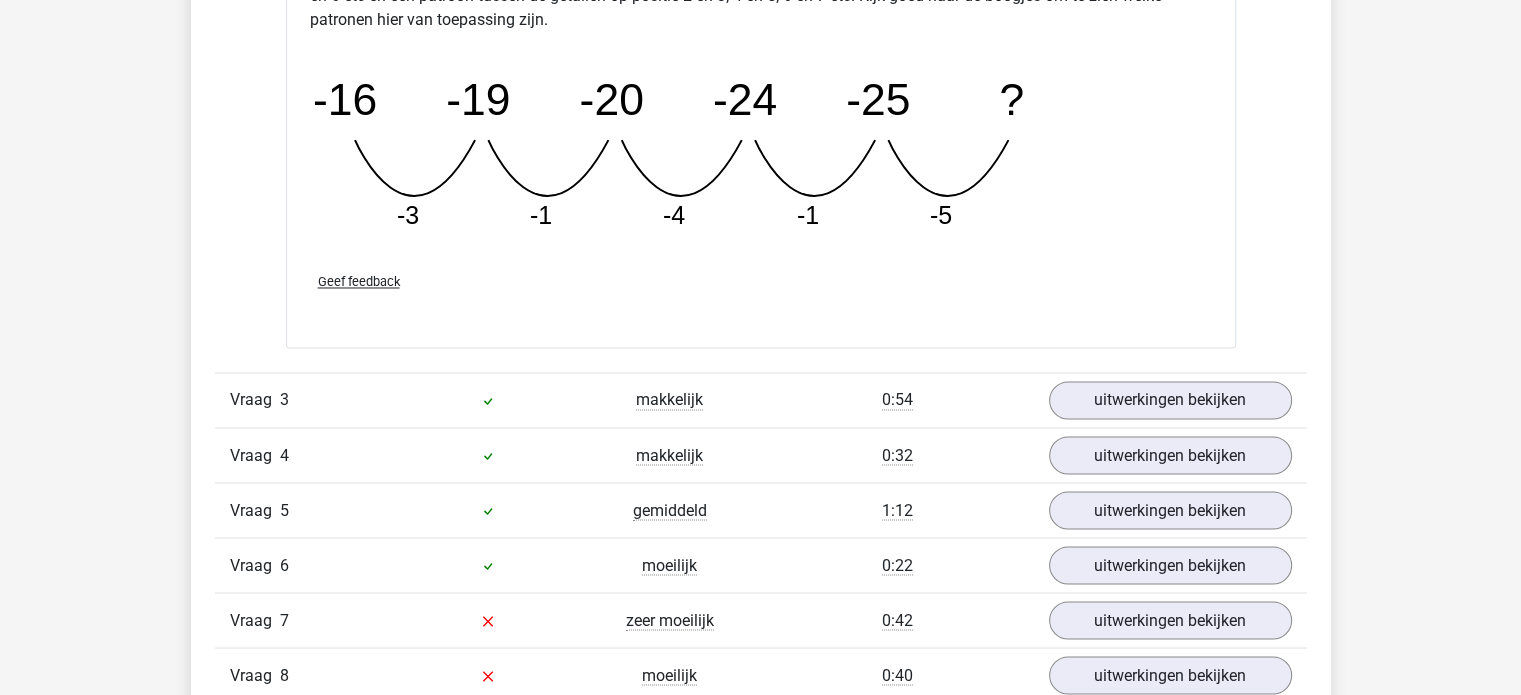 scroll, scrollTop: 3365, scrollLeft: 0, axis: vertical 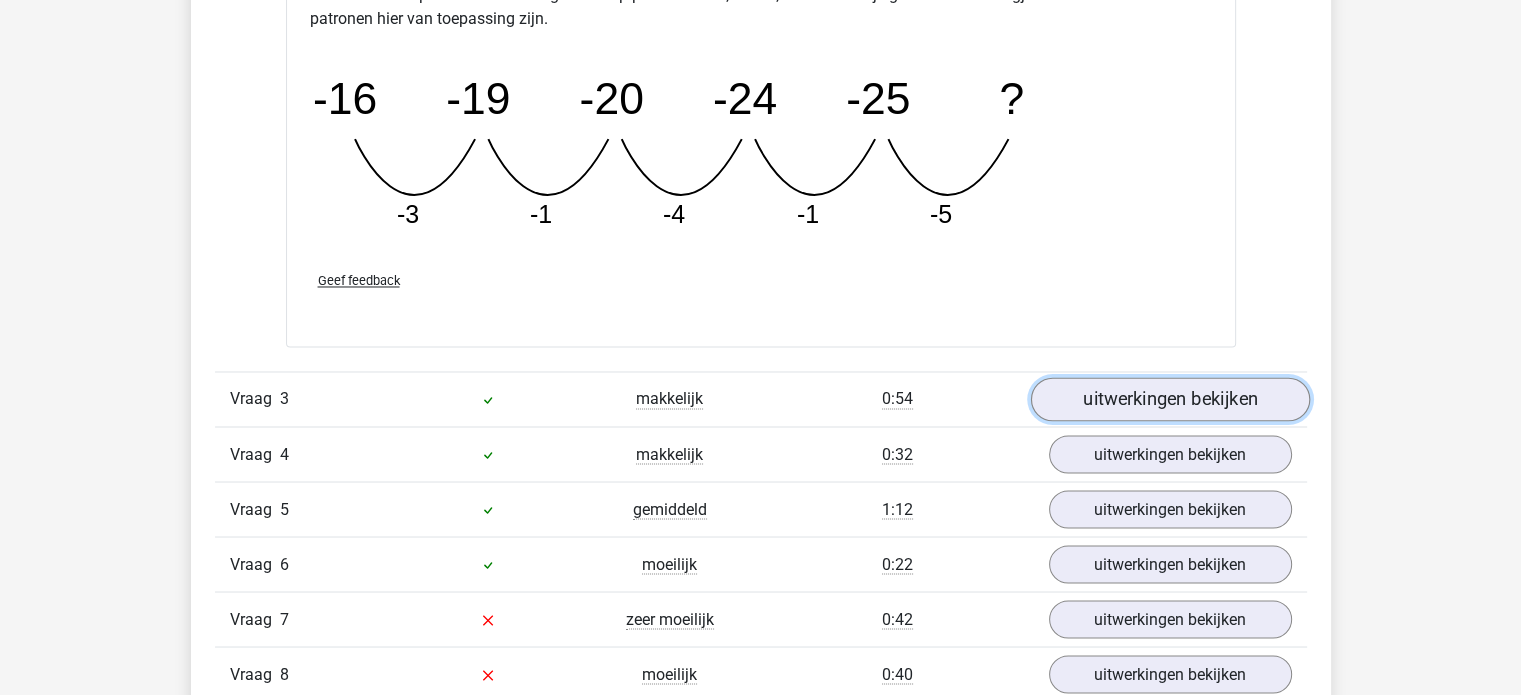 click on "uitwerkingen bekijken" at bounding box center [1169, 399] 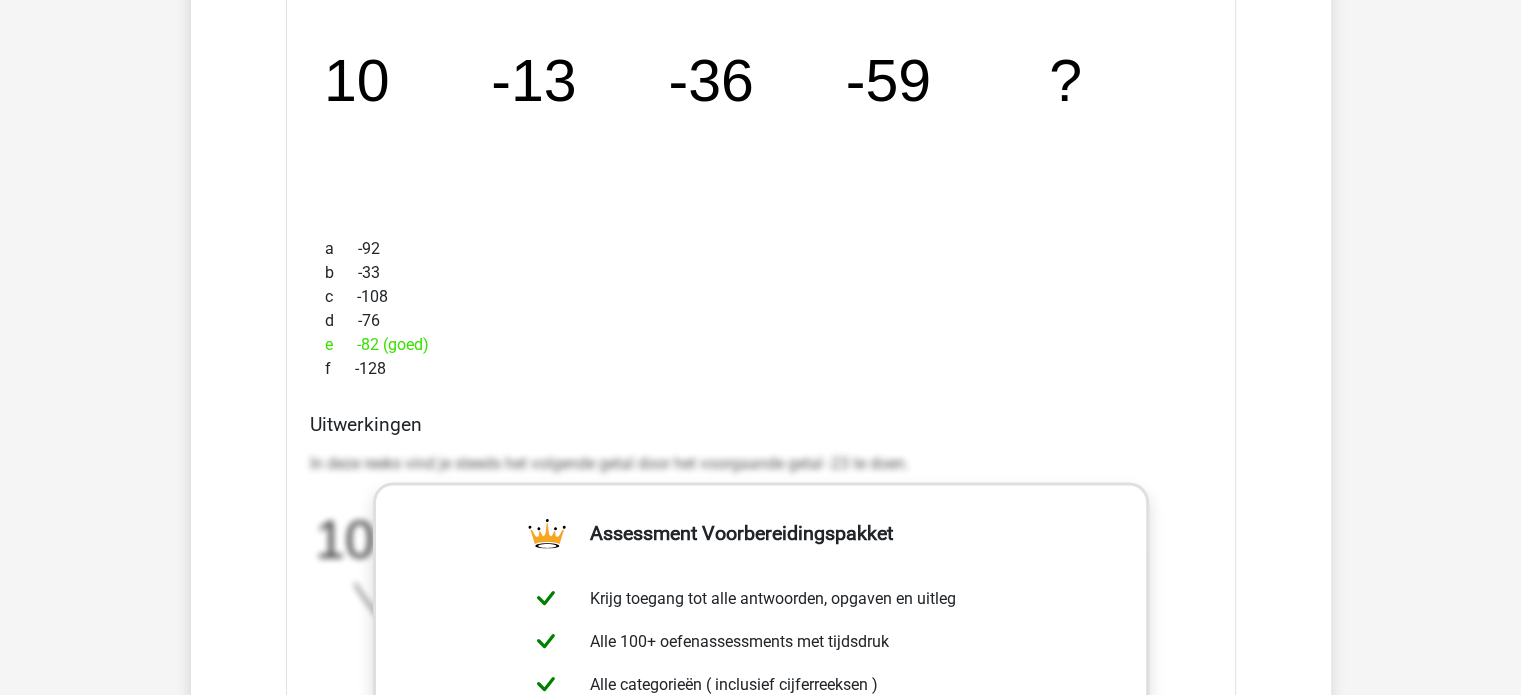 scroll, scrollTop: 3965, scrollLeft: 0, axis: vertical 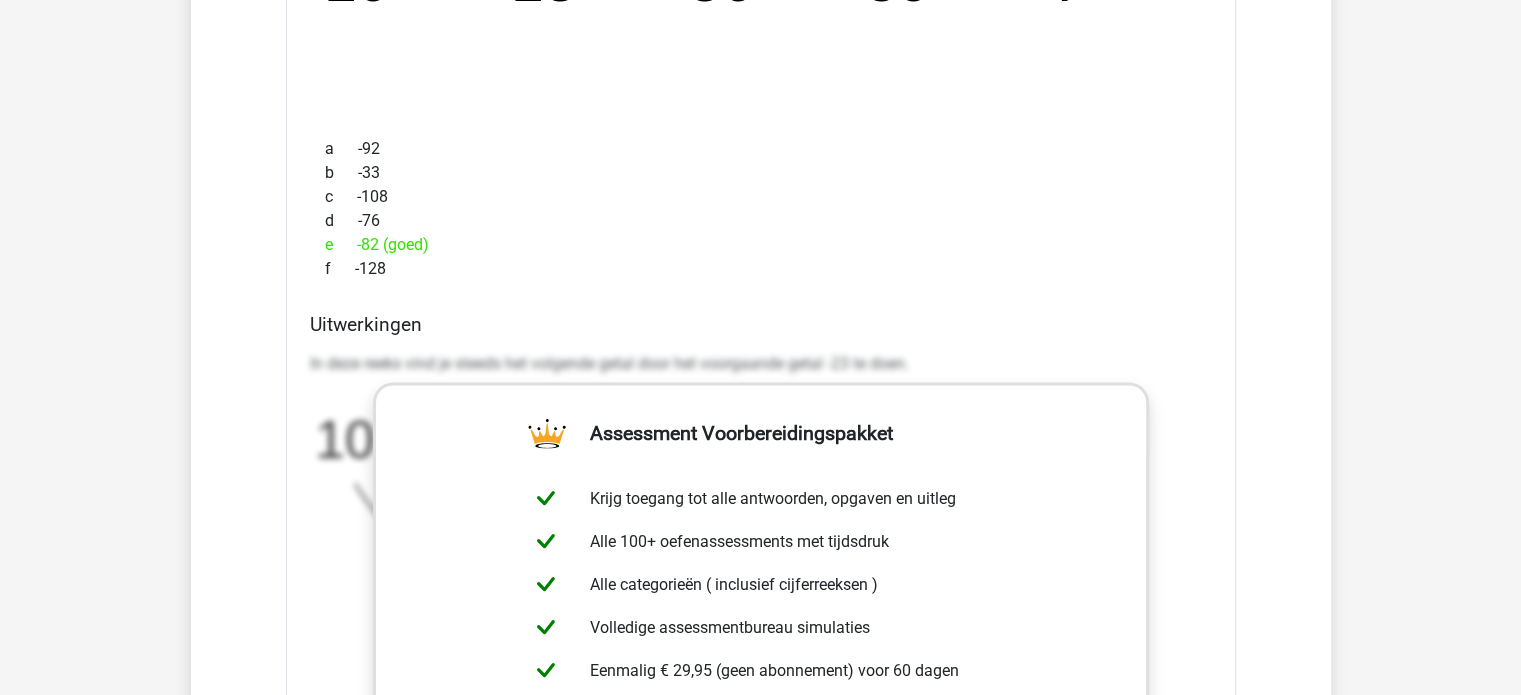 click on "f
-128" at bounding box center (761, 269) 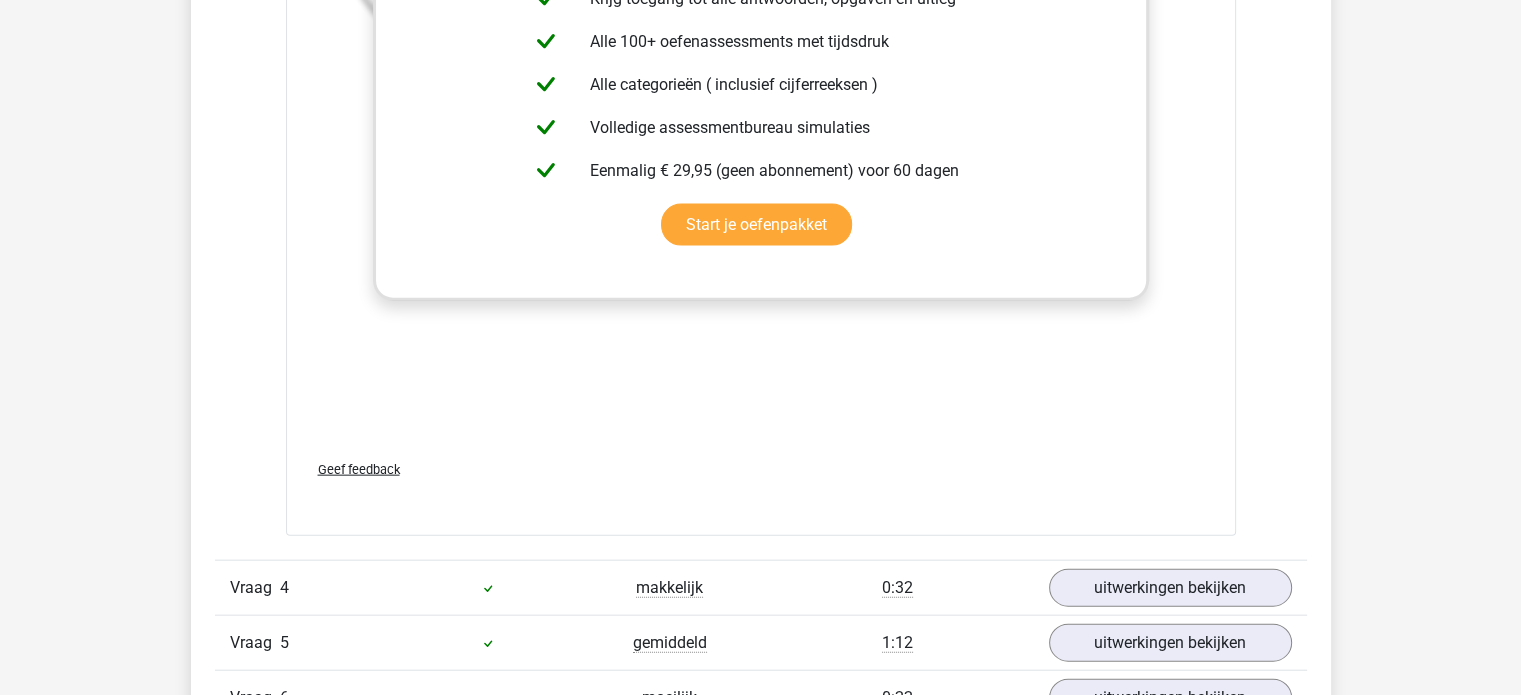 click on "In deze reeks vind je steeds het volgende getal door het voorgaande getal -23 te doen.
image/svg+xml
10
-13
-36
-59
?
-23
-23
-23
-23" at bounding box center [761, 144] 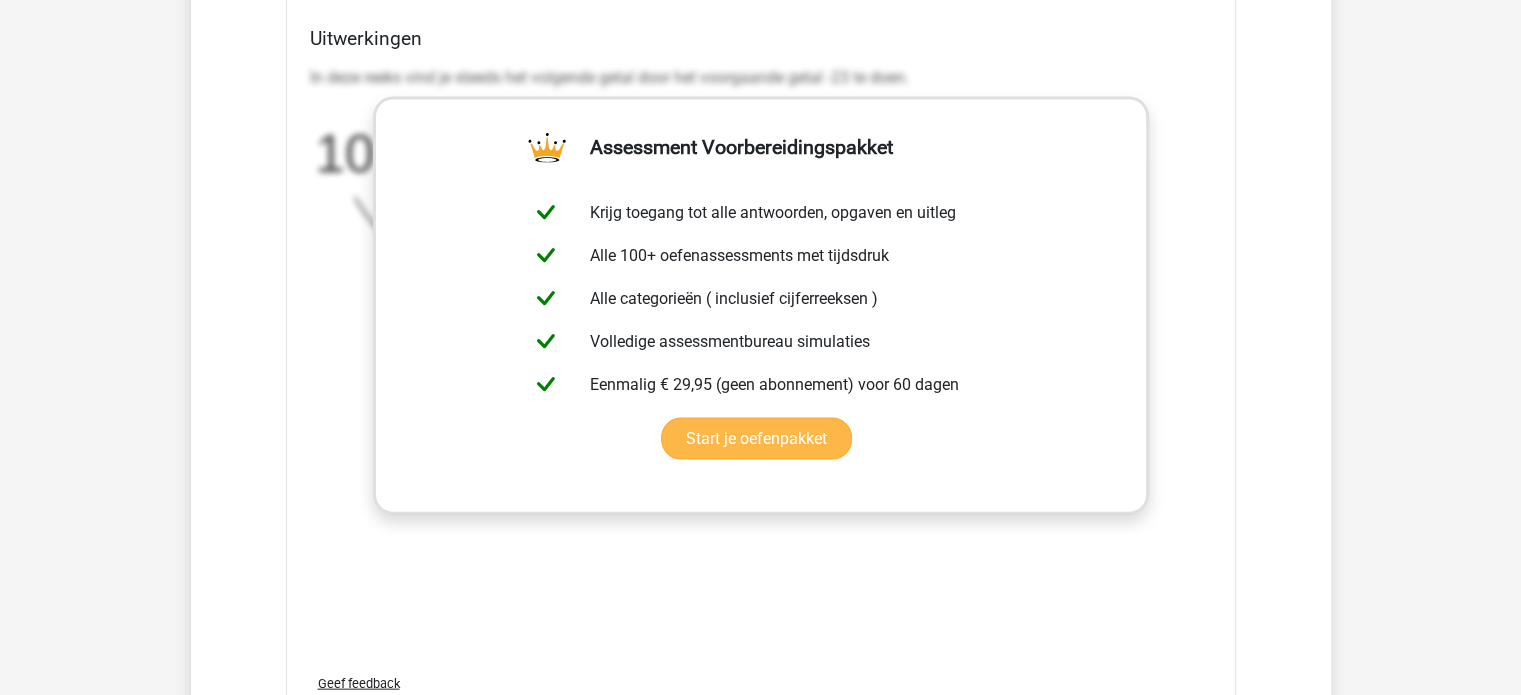scroll, scrollTop: 4565, scrollLeft: 0, axis: vertical 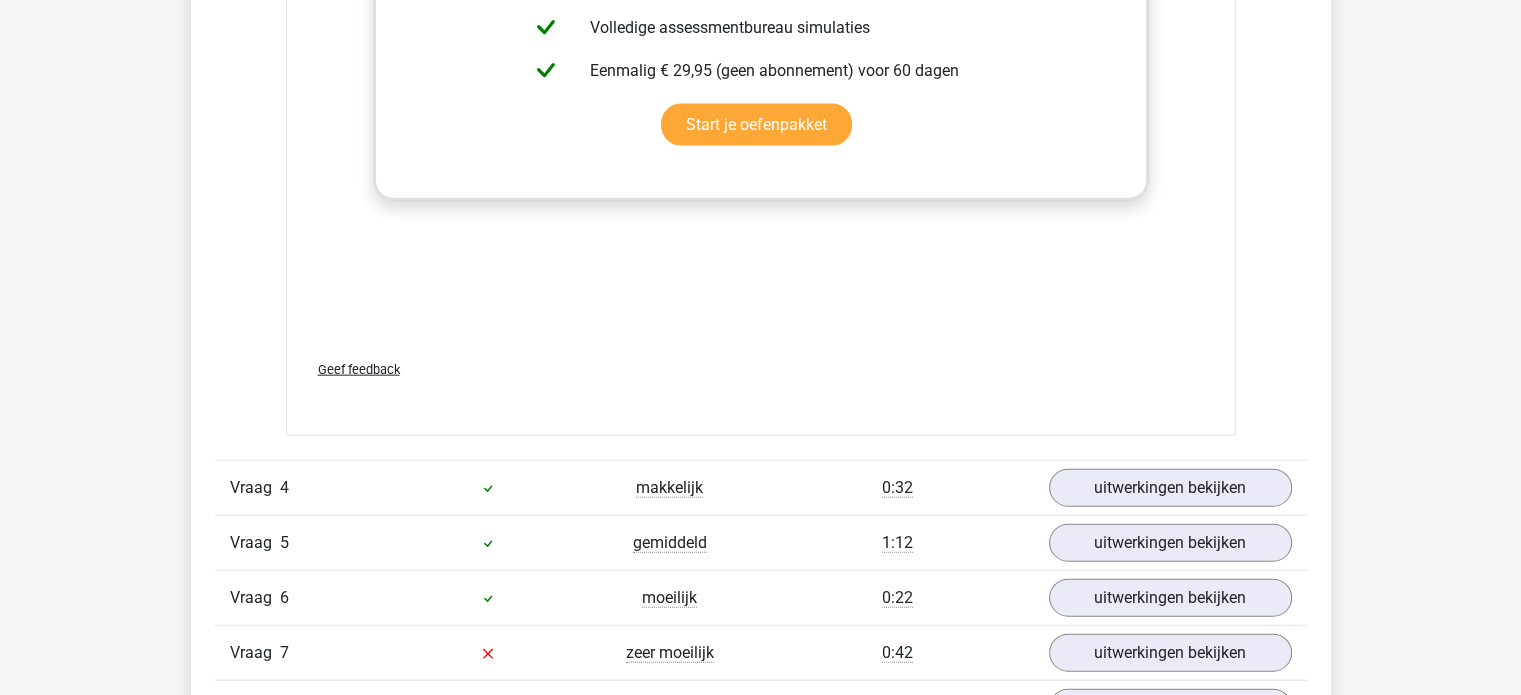 click on "Vraag
4" at bounding box center [306, 488] 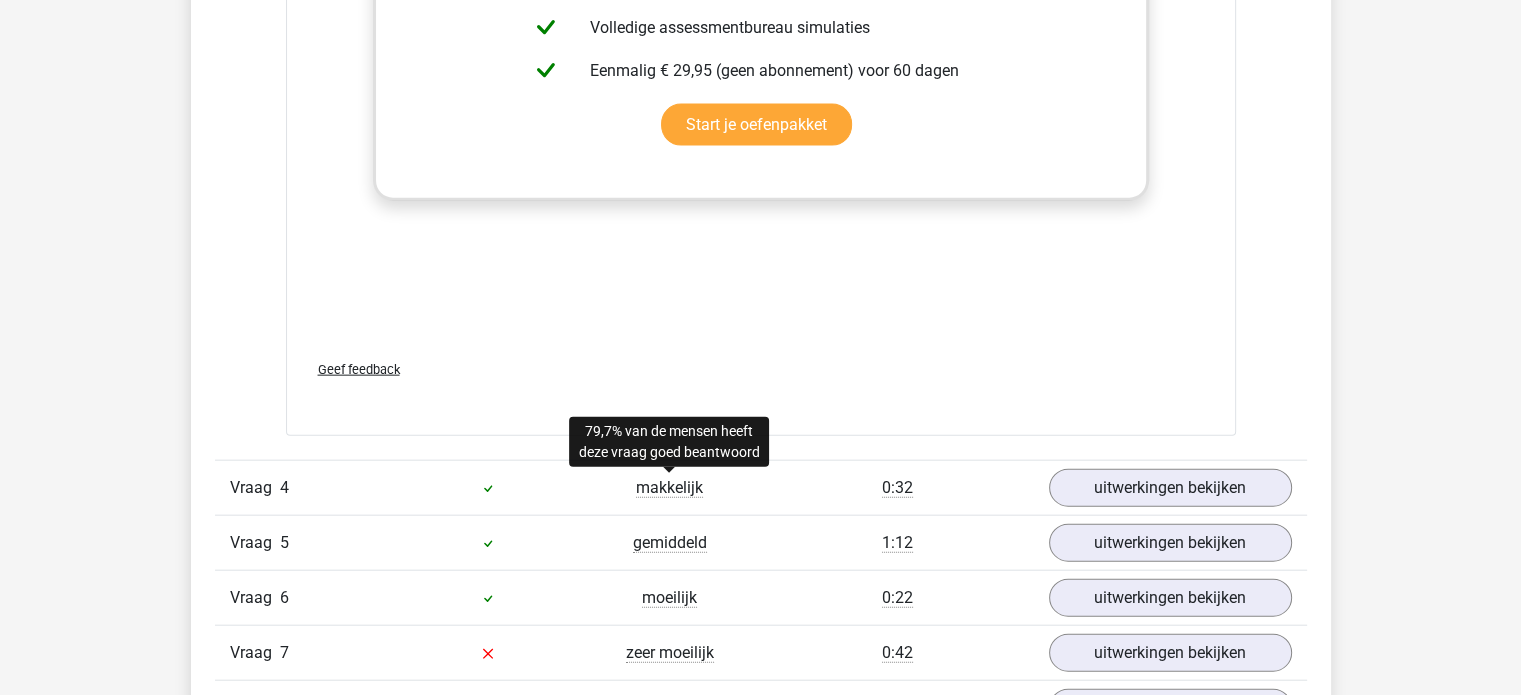 click on "makkelijk" at bounding box center [669, 488] 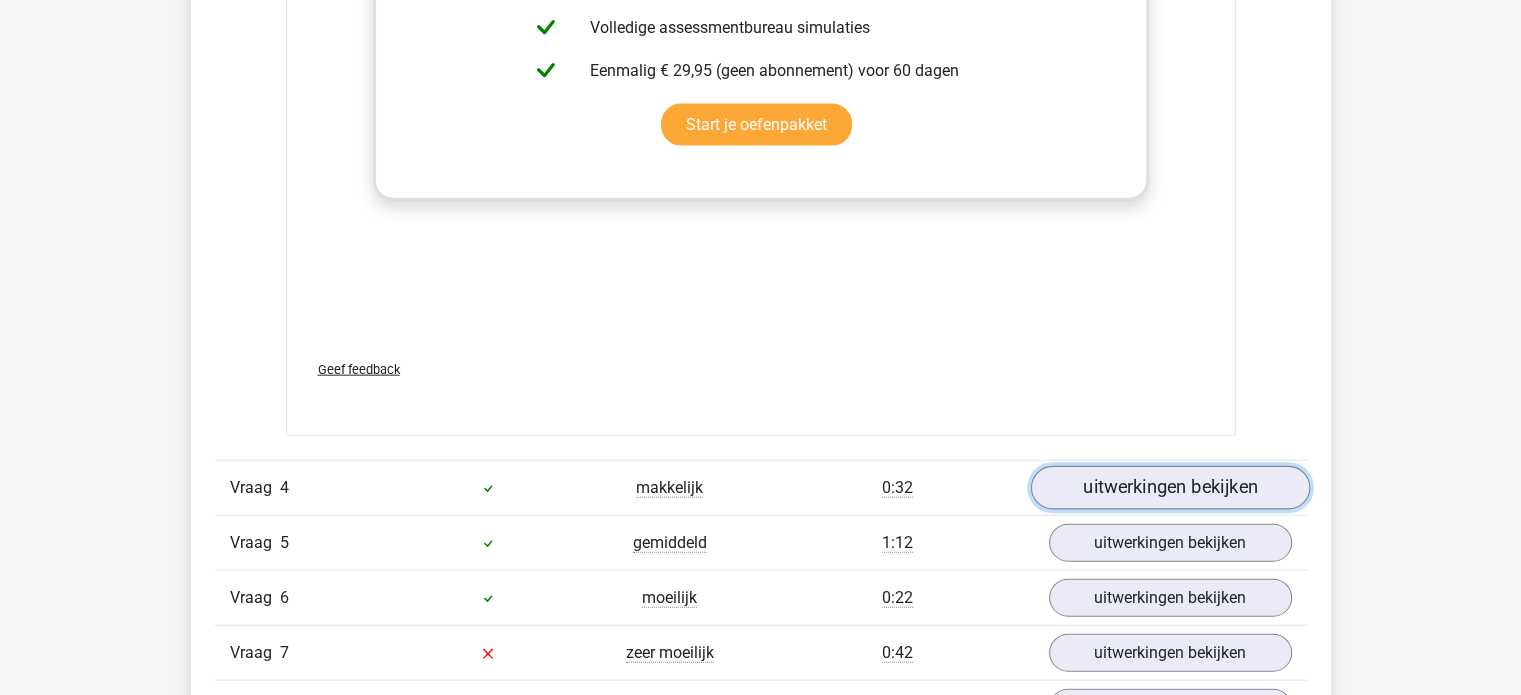 click on "uitwerkingen bekijken" at bounding box center [1169, 488] 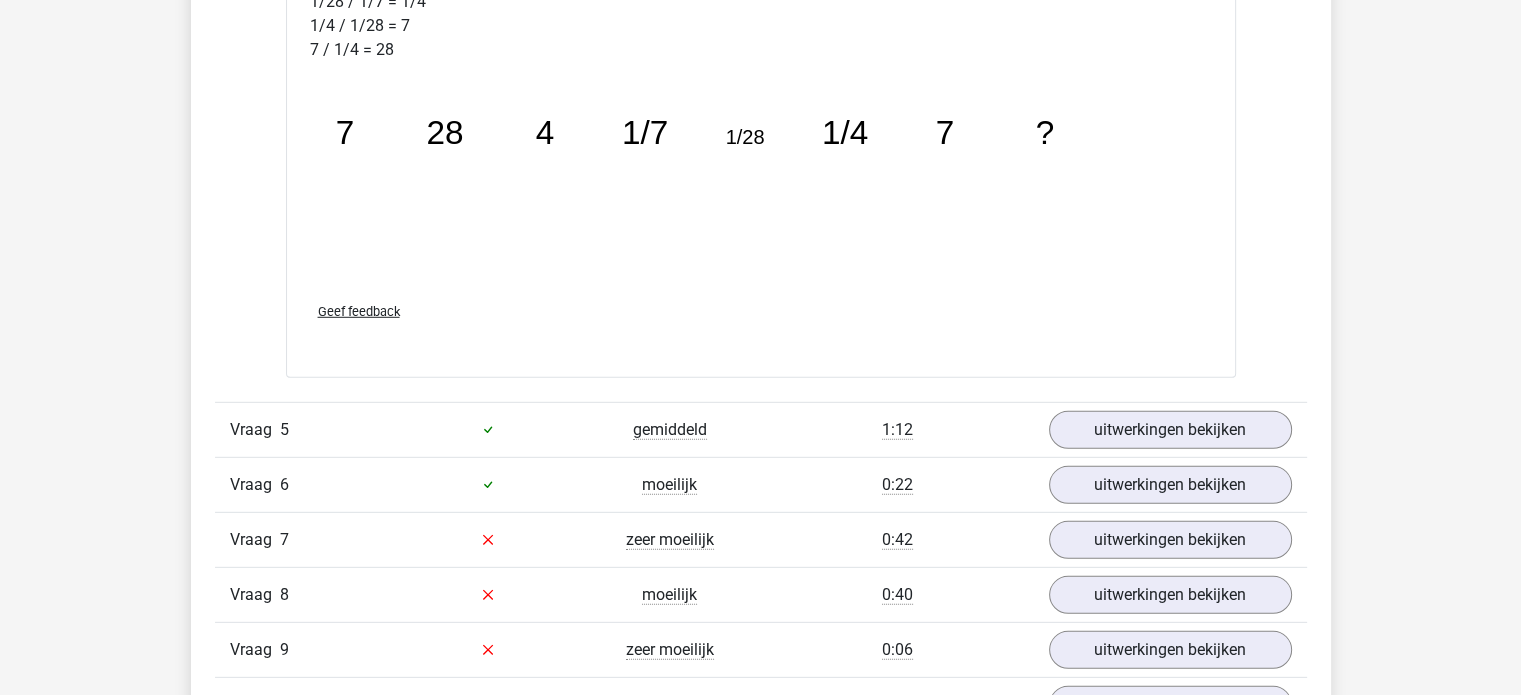 scroll, scrollTop: 5765, scrollLeft: 0, axis: vertical 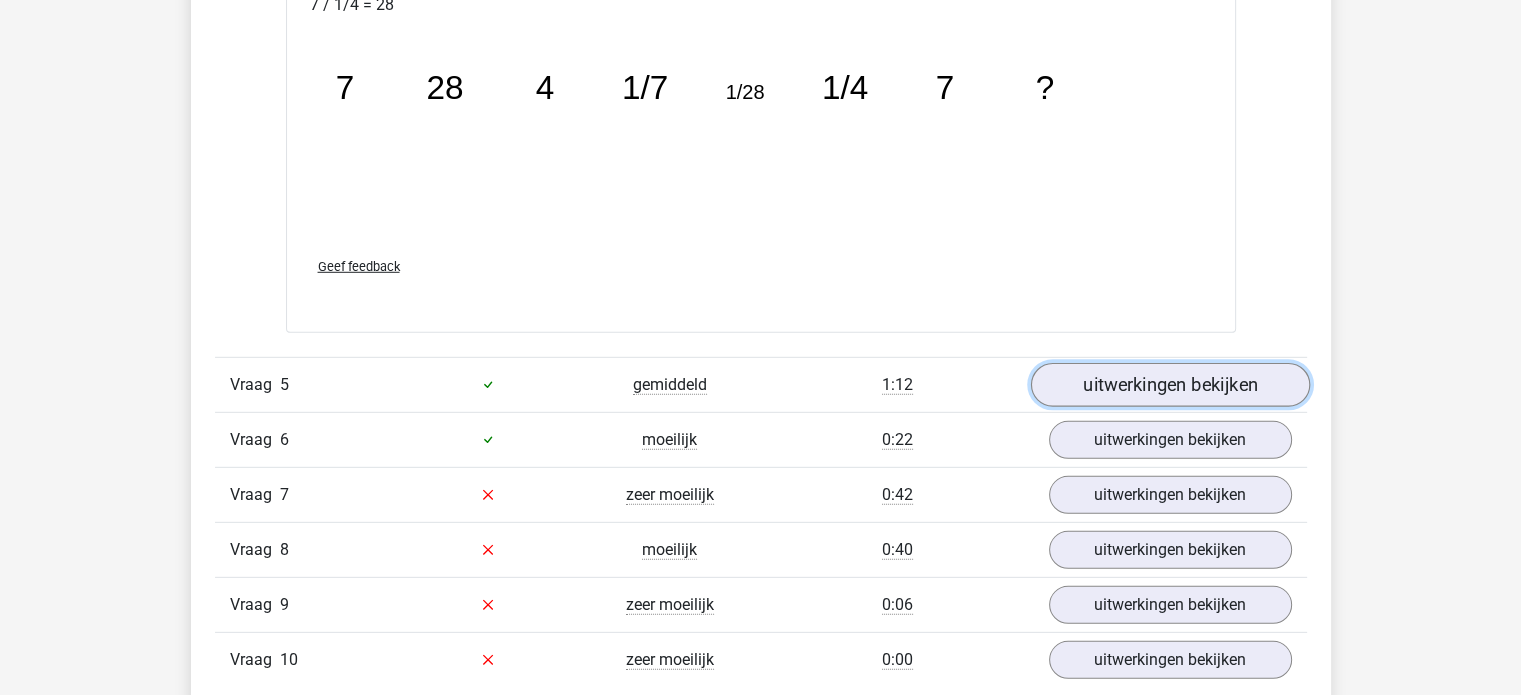 click on "uitwerkingen bekijken" at bounding box center [1169, 385] 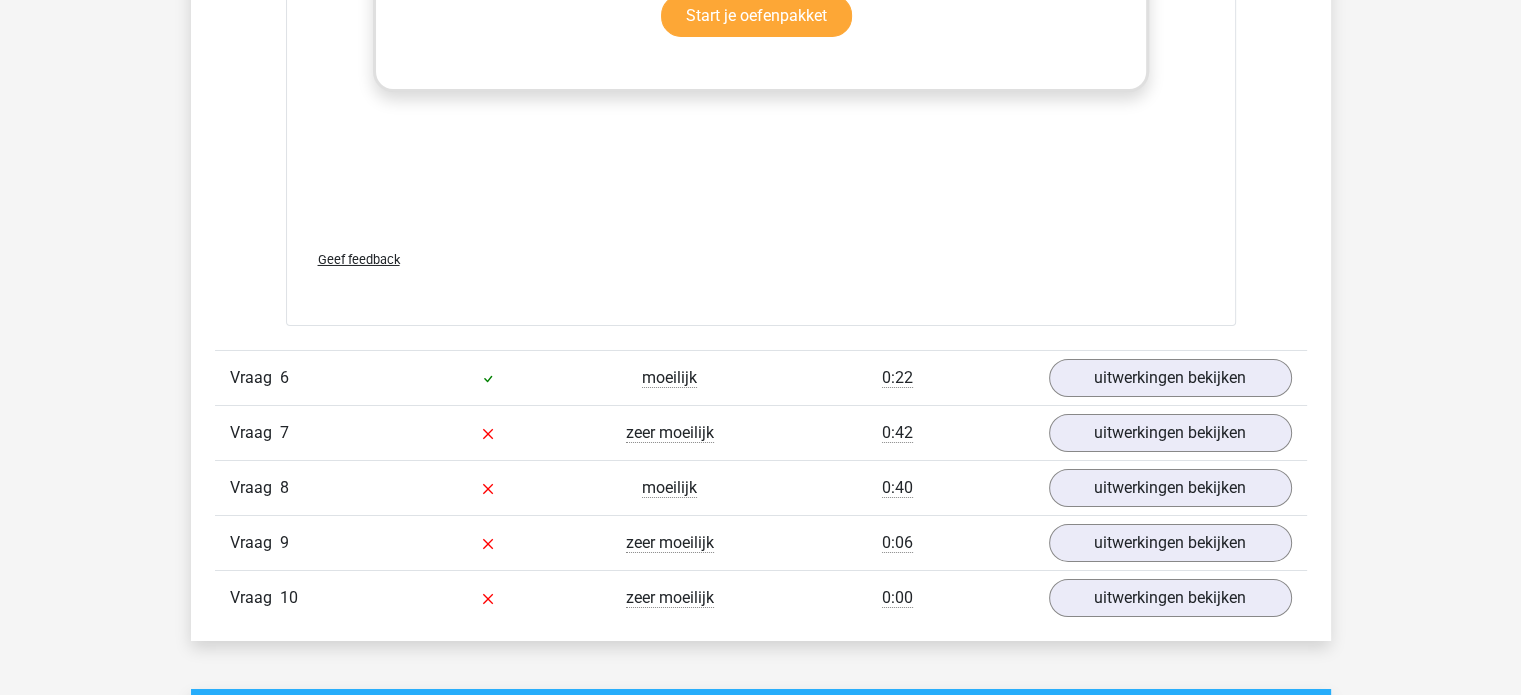 scroll, scrollTop: 7065, scrollLeft: 0, axis: vertical 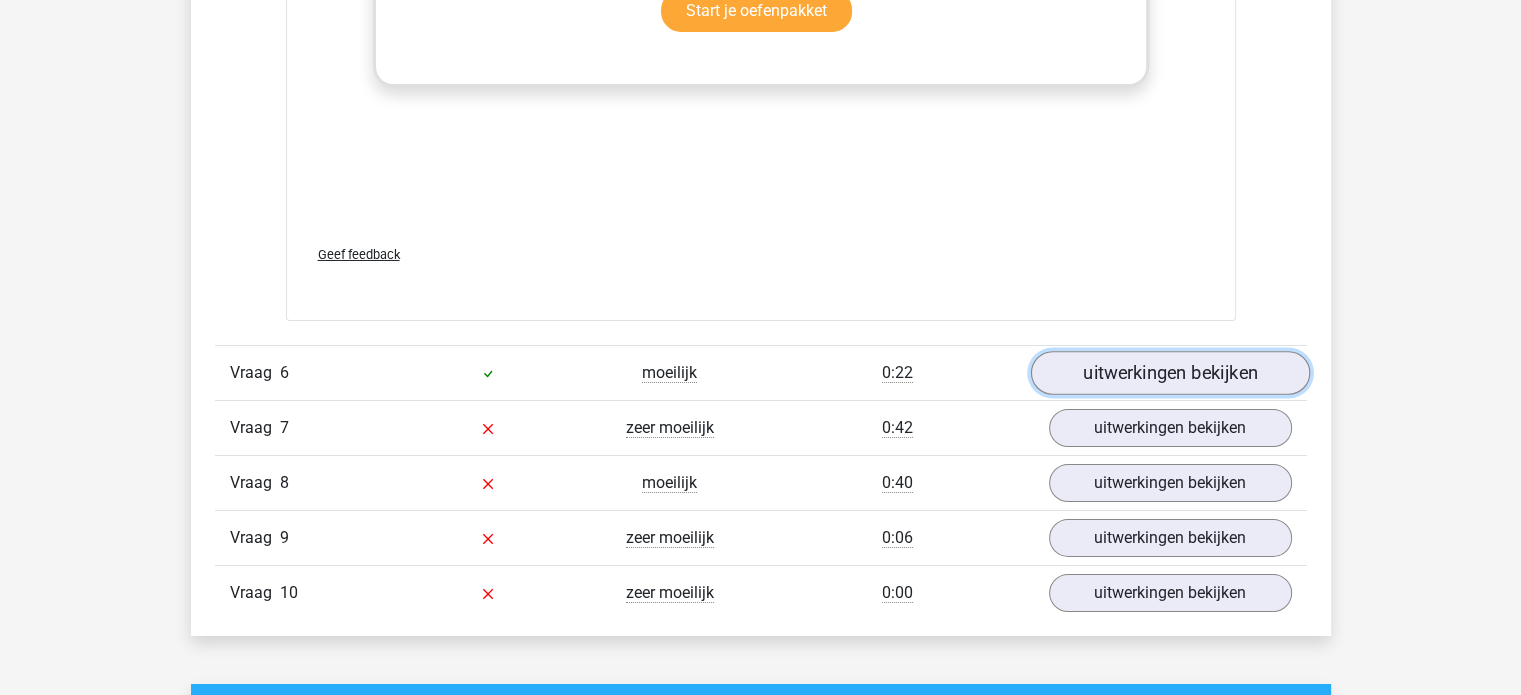 click on "uitwerkingen bekijken" at bounding box center (1169, 374) 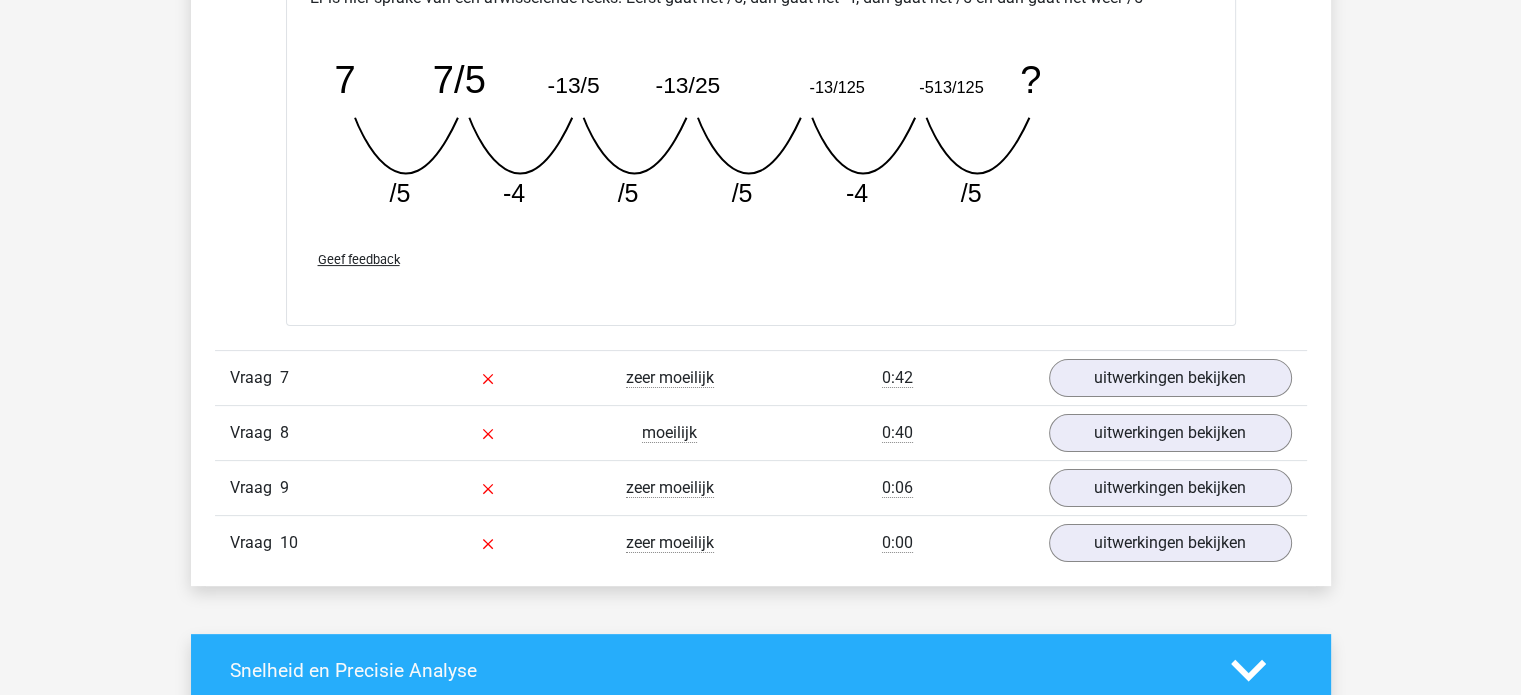 scroll, scrollTop: 8265, scrollLeft: 0, axis: vertical 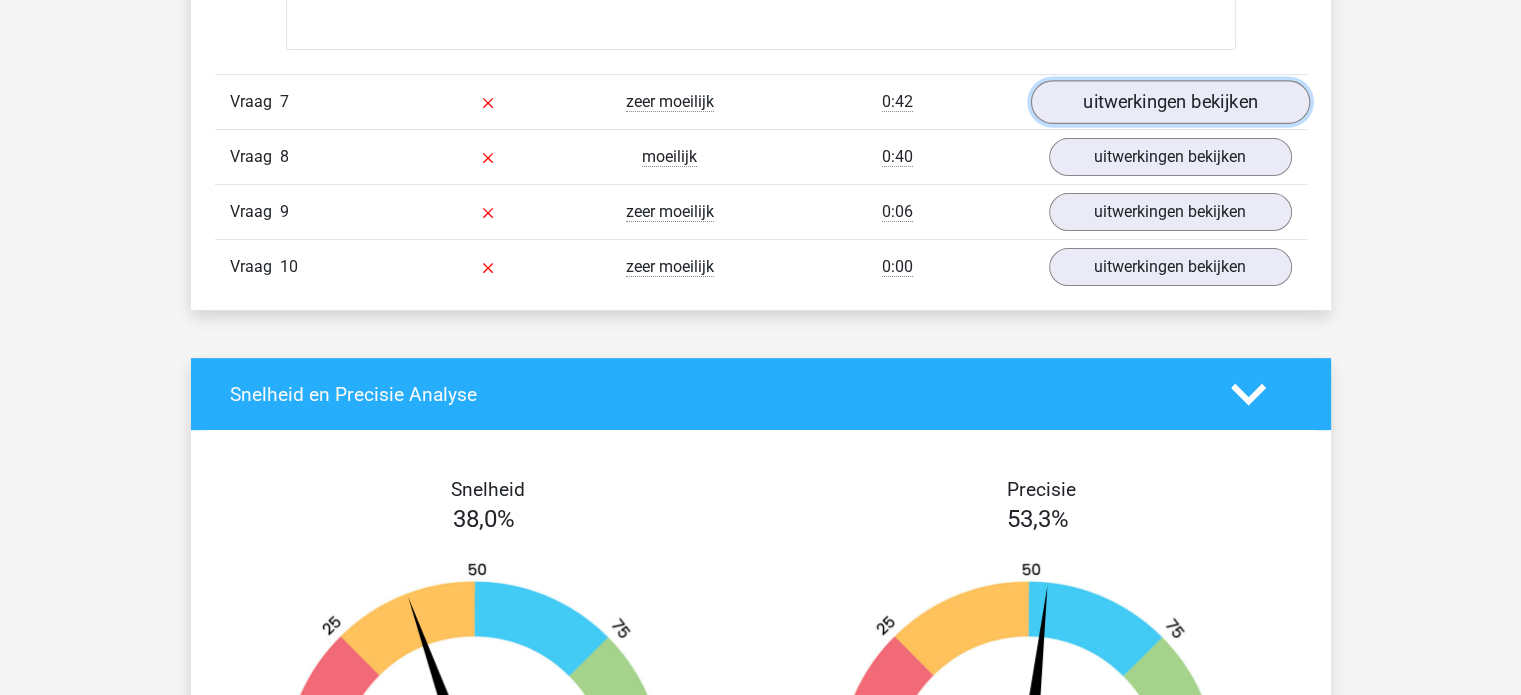click on "uitwerkingen bekijken" at bounding box center (1169, 102) 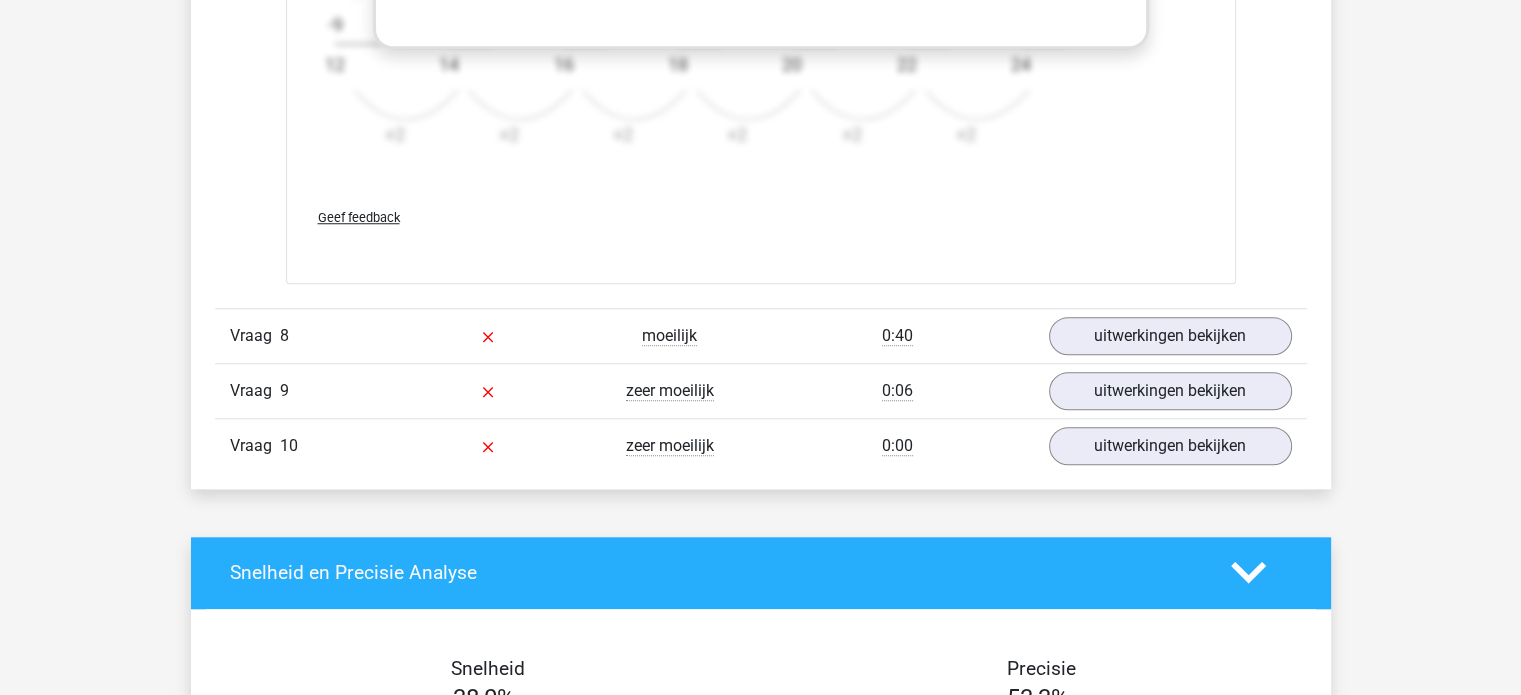 scroll, scrollTop: 9365, scrollLeft: 0, axis: vertical 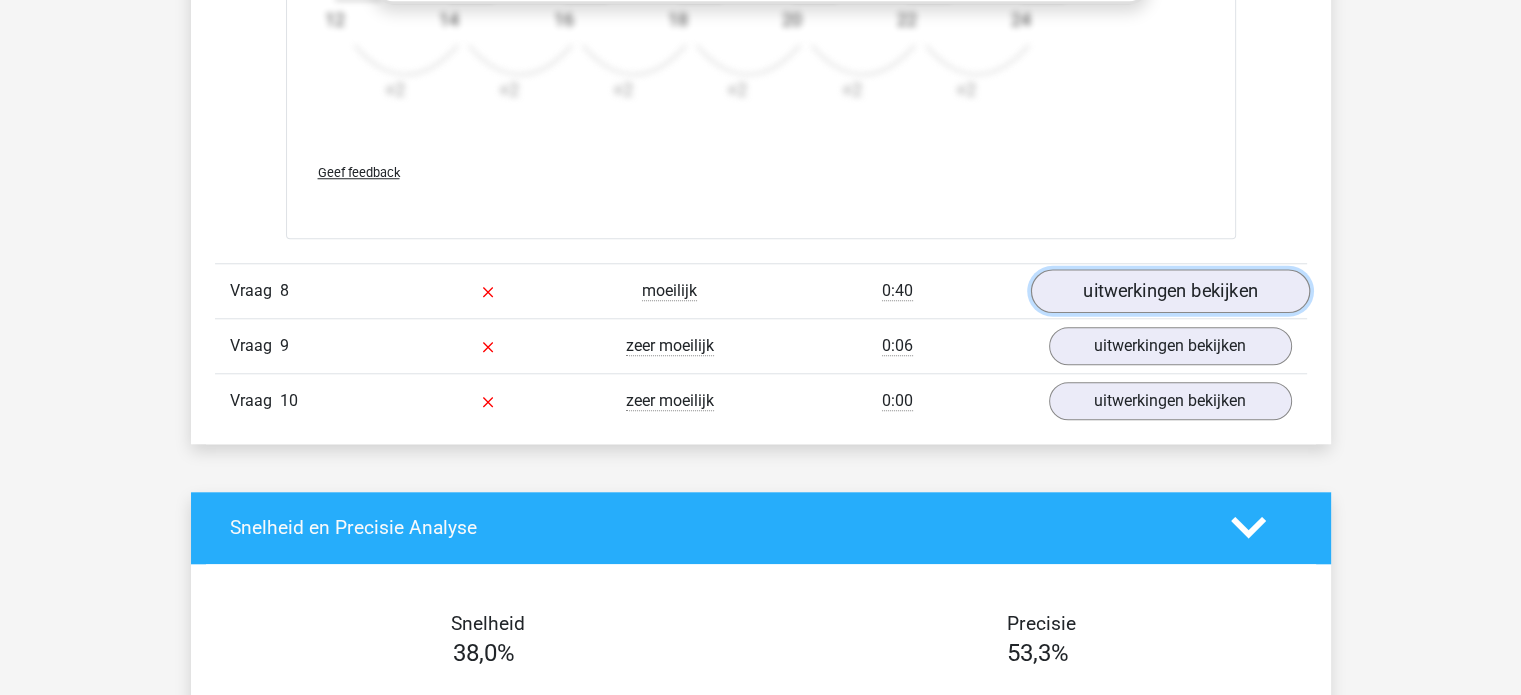 click on "uitwerkingen bekijken" at bounding box center (1169, 291) 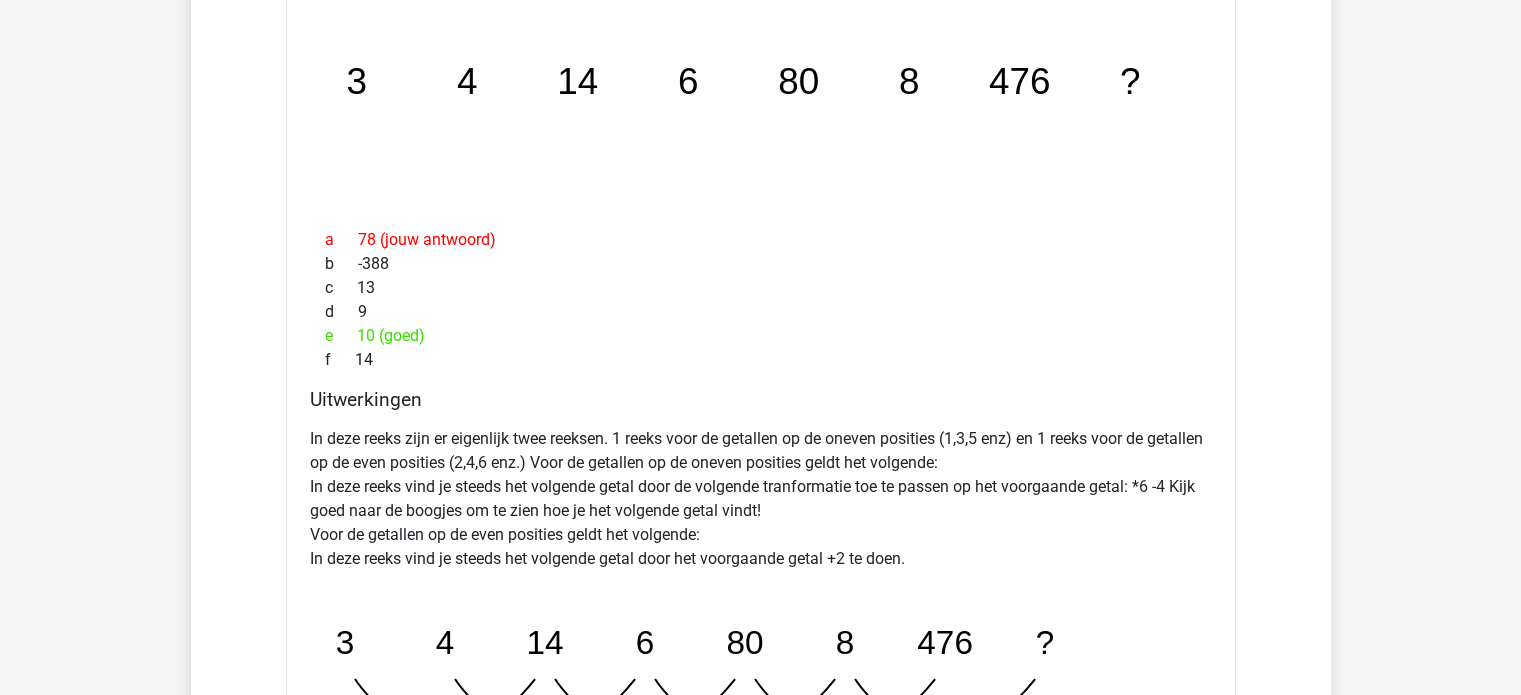 scroll, scrollTop: 10365, scrollLeft: 0, axis: vertical 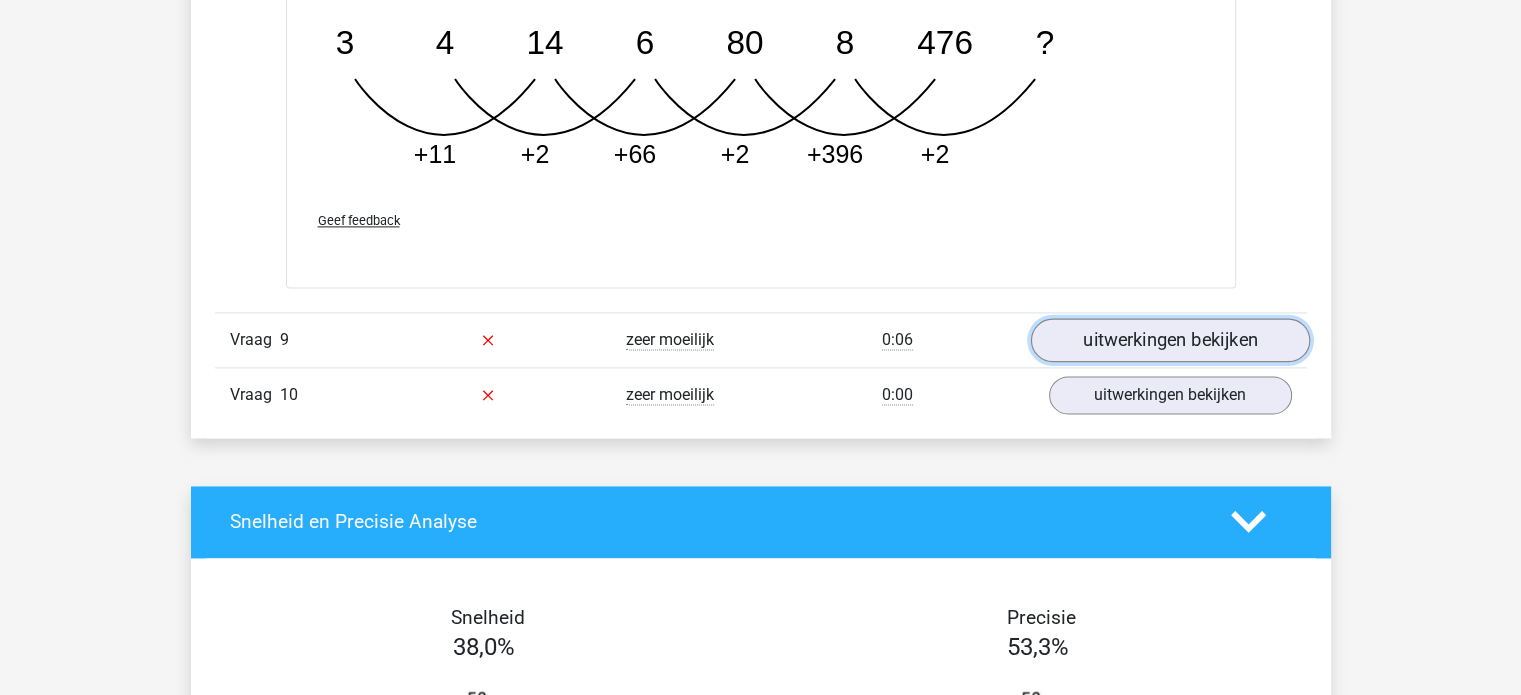 click on "uitwerkingen bekijken" at bounding box center [1169, 340] 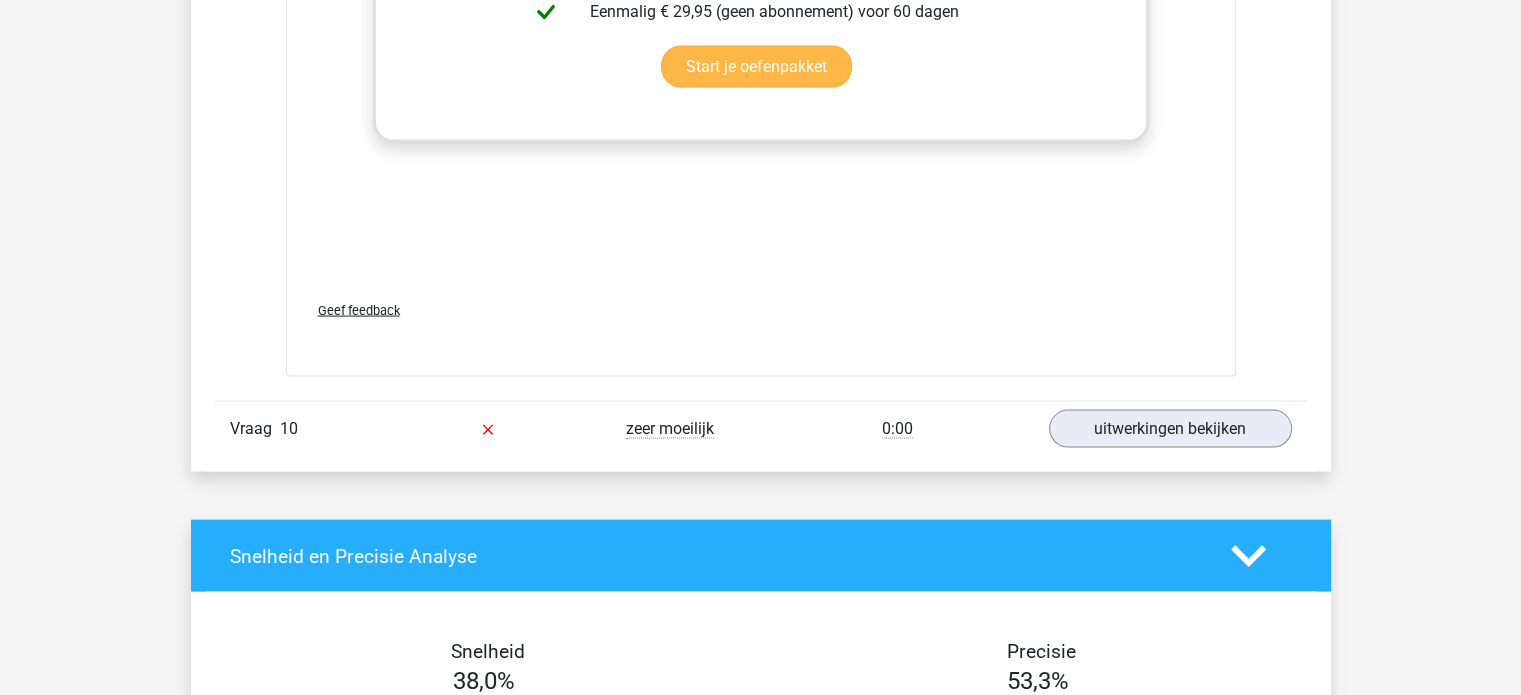 scroll, scrollTop: 11565, scrollLeft: 0, axis: vertical 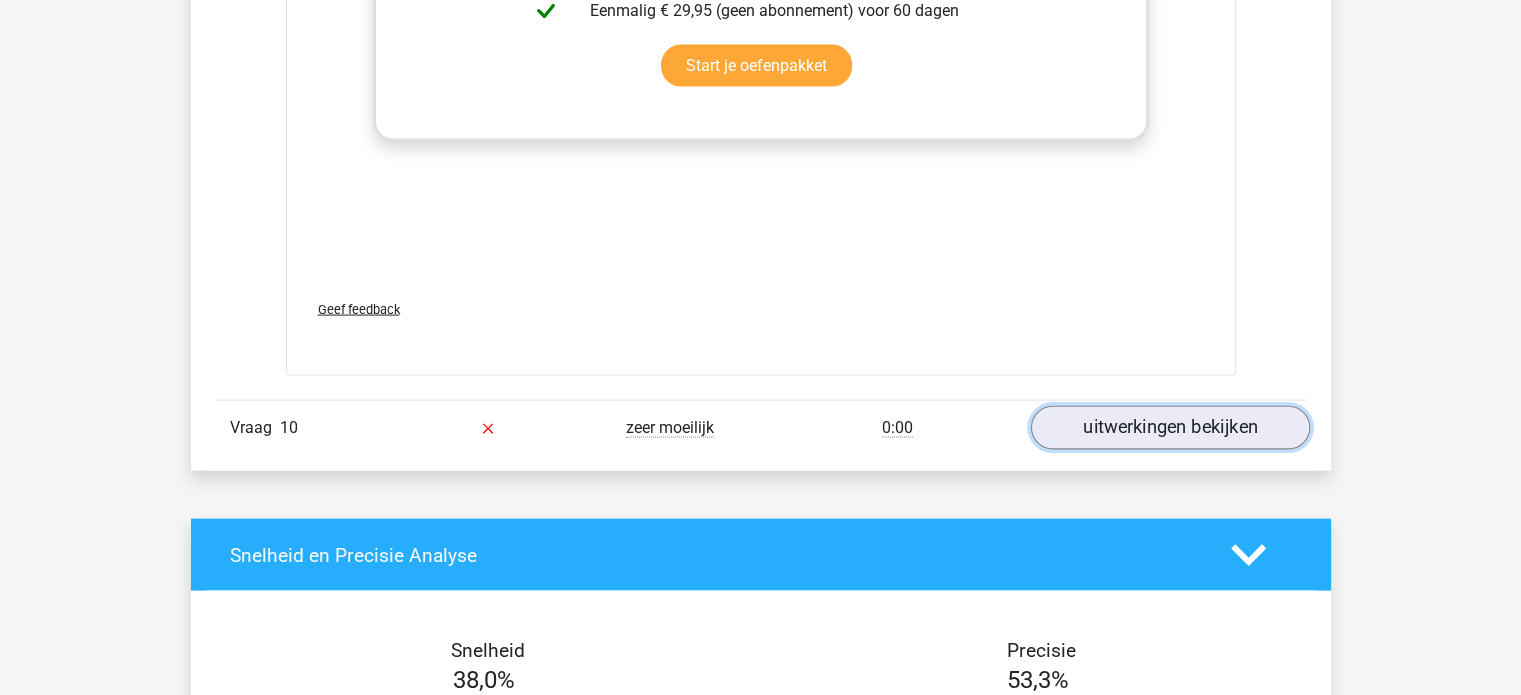 click on "uitwerkingen bekijken" at bounding box center (1169, 428) 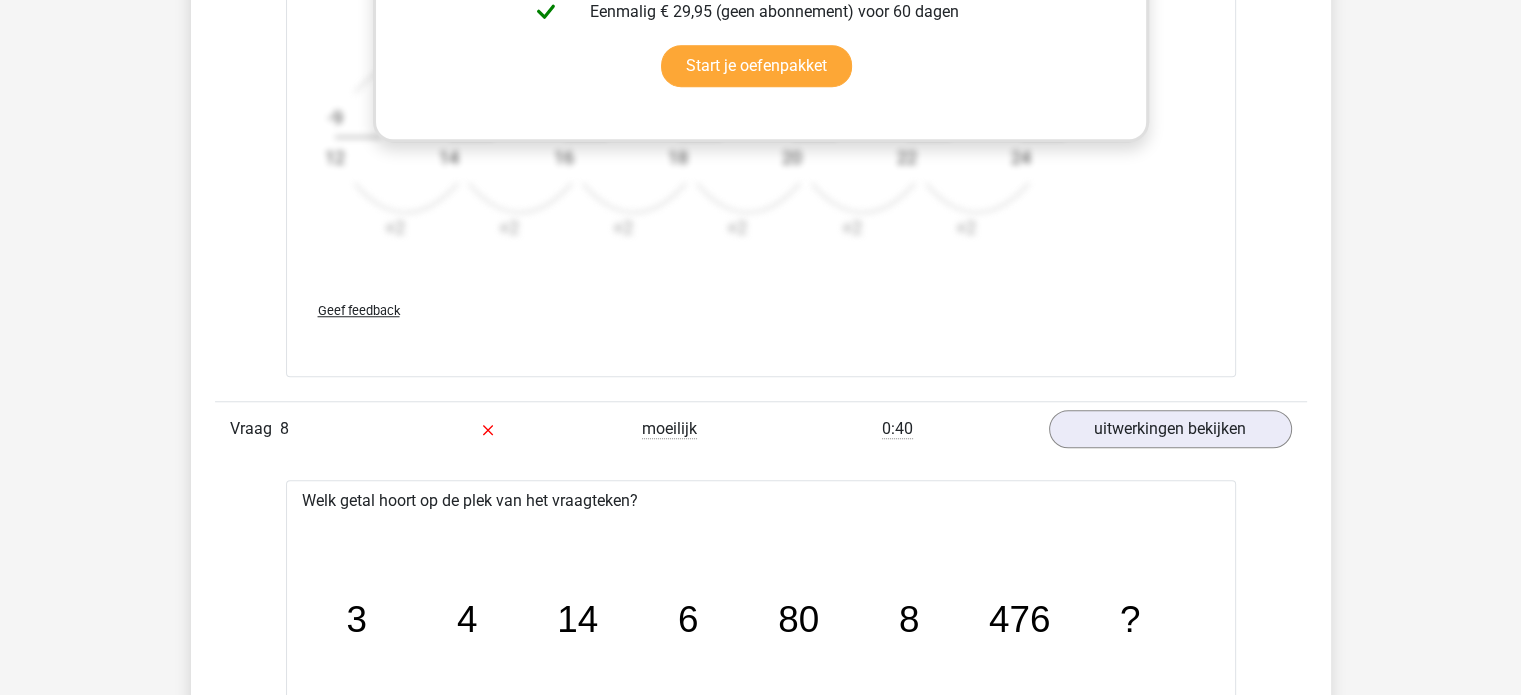 scroll, scrollTop: 8965, scrollLeft: 0, axis: vertical 